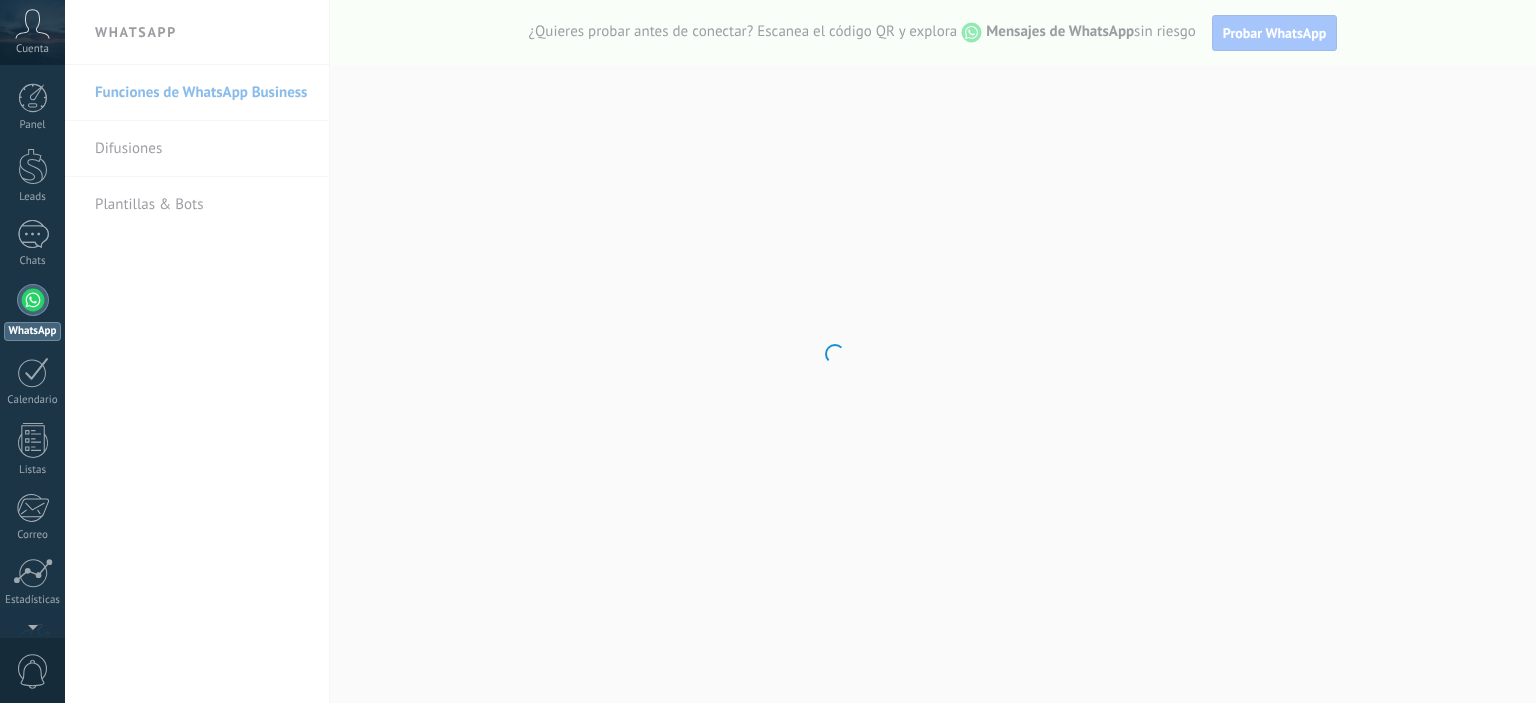 scroll, scrollTop: 0, scrollLeft: 0, axis: both 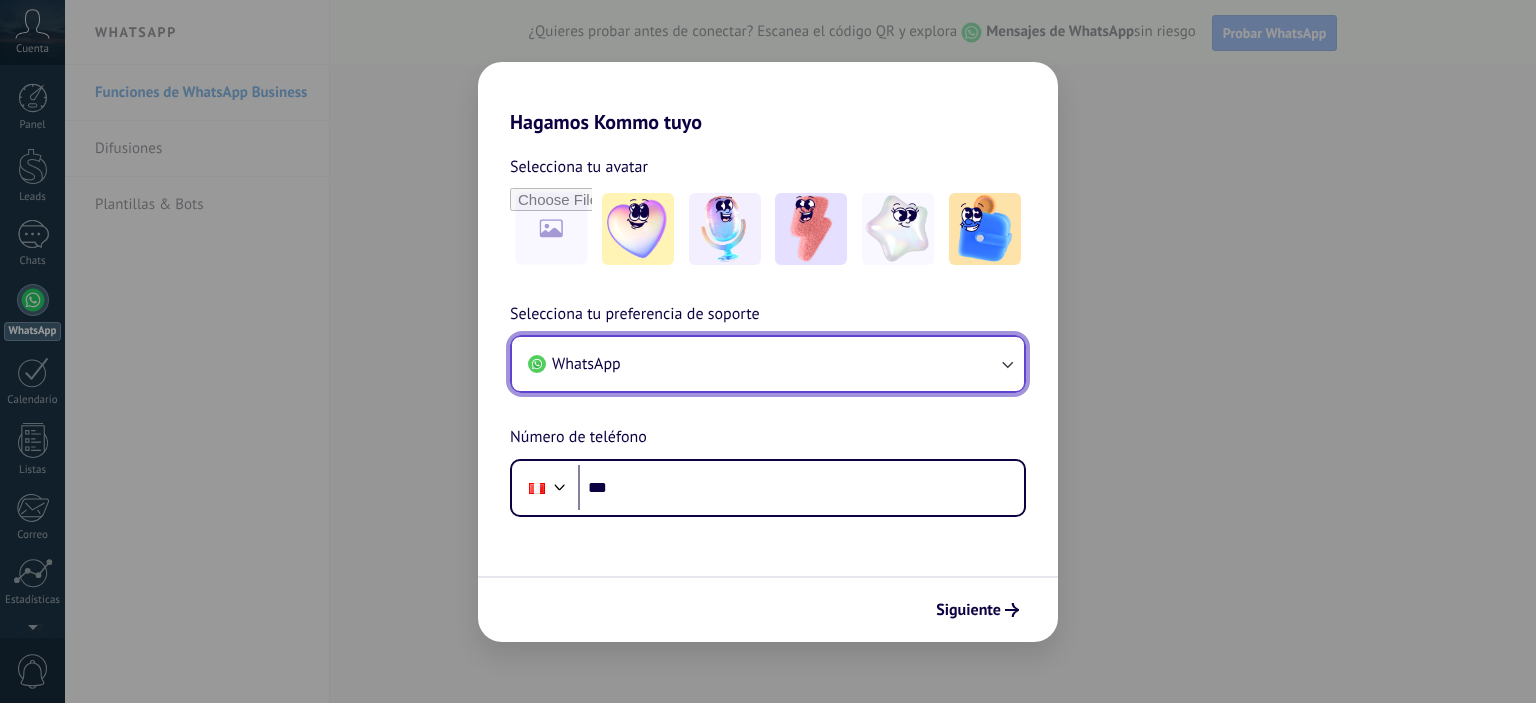 click at bounding box center (1007, 364) 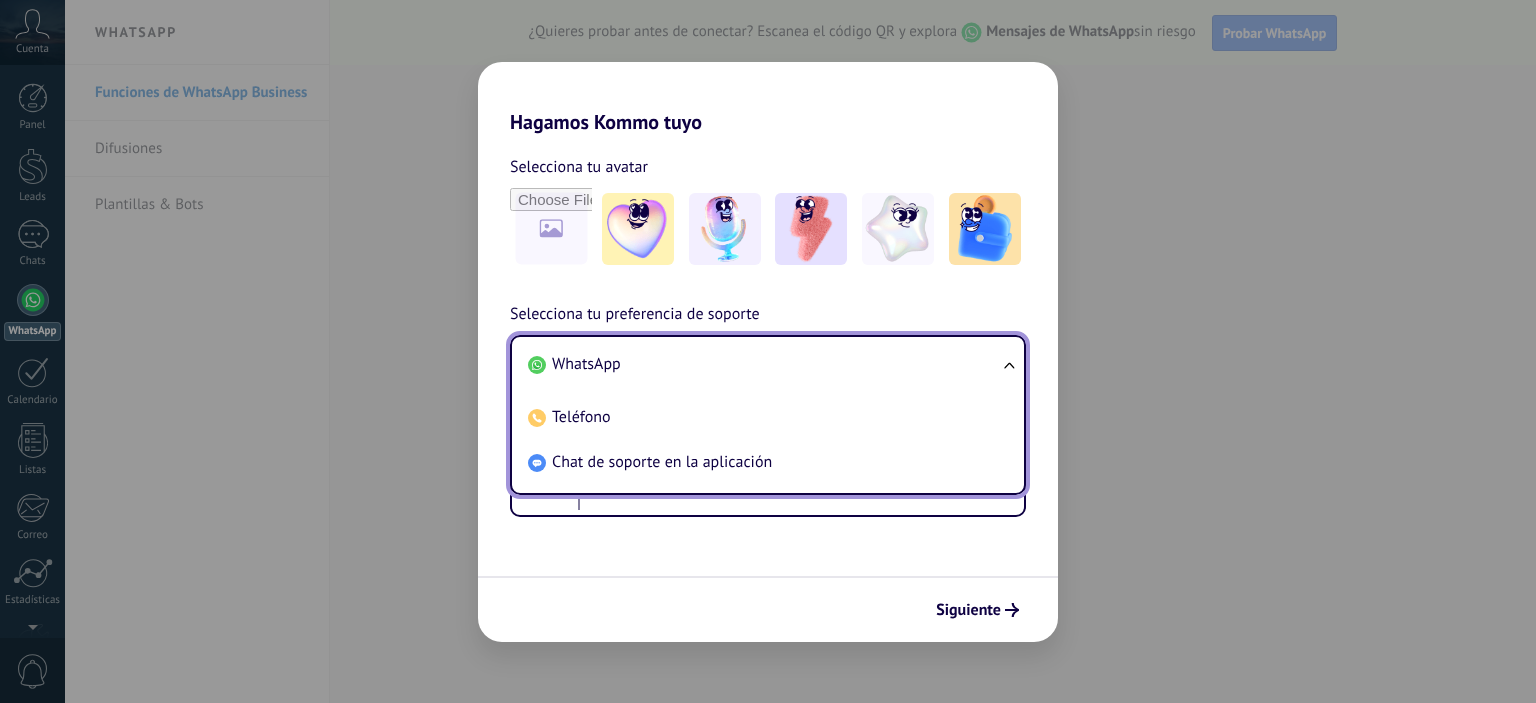 click on "WhatsApp Teléfono Chat de soporte en la aplicación" at bounding box center (768, 415) 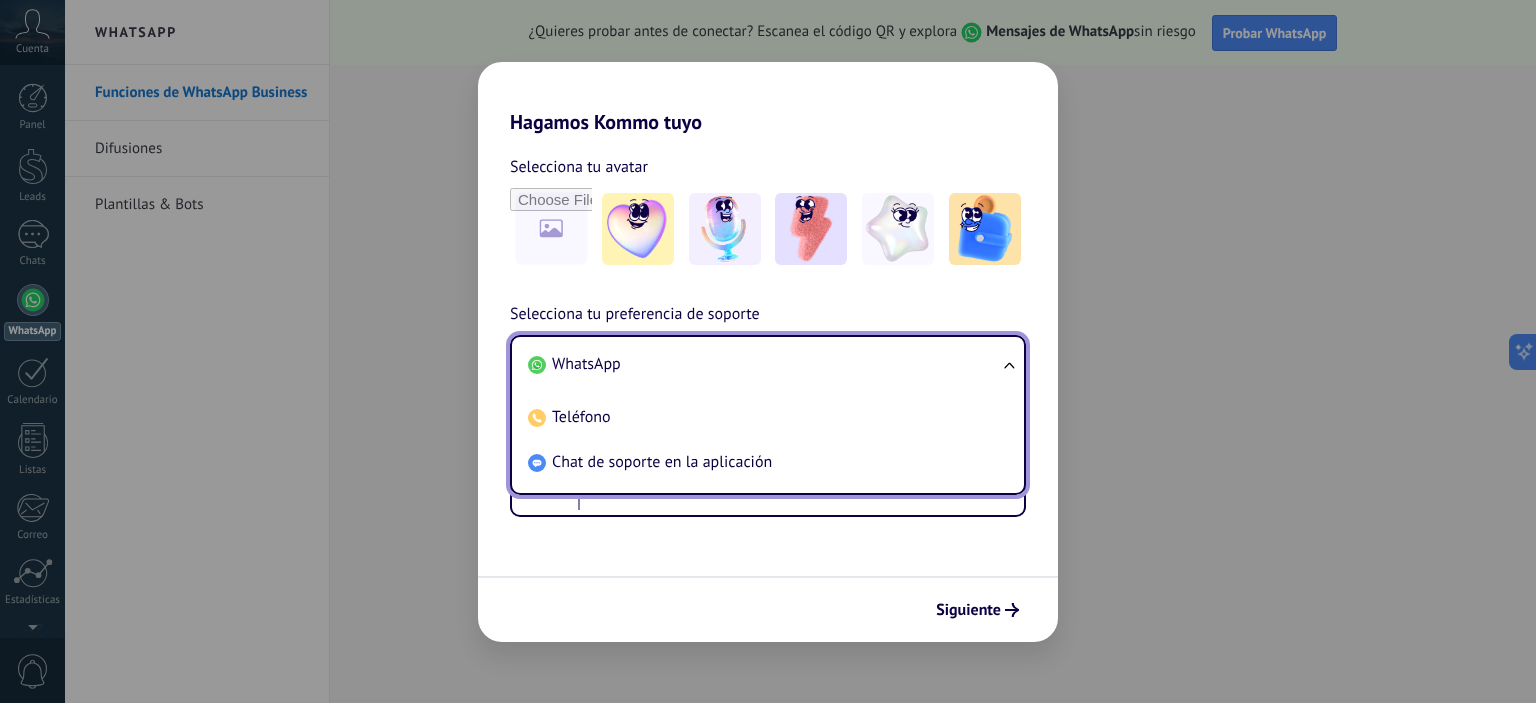 click on "Selecciona tu preferencia de soporte" at bounding box center [635, 315] 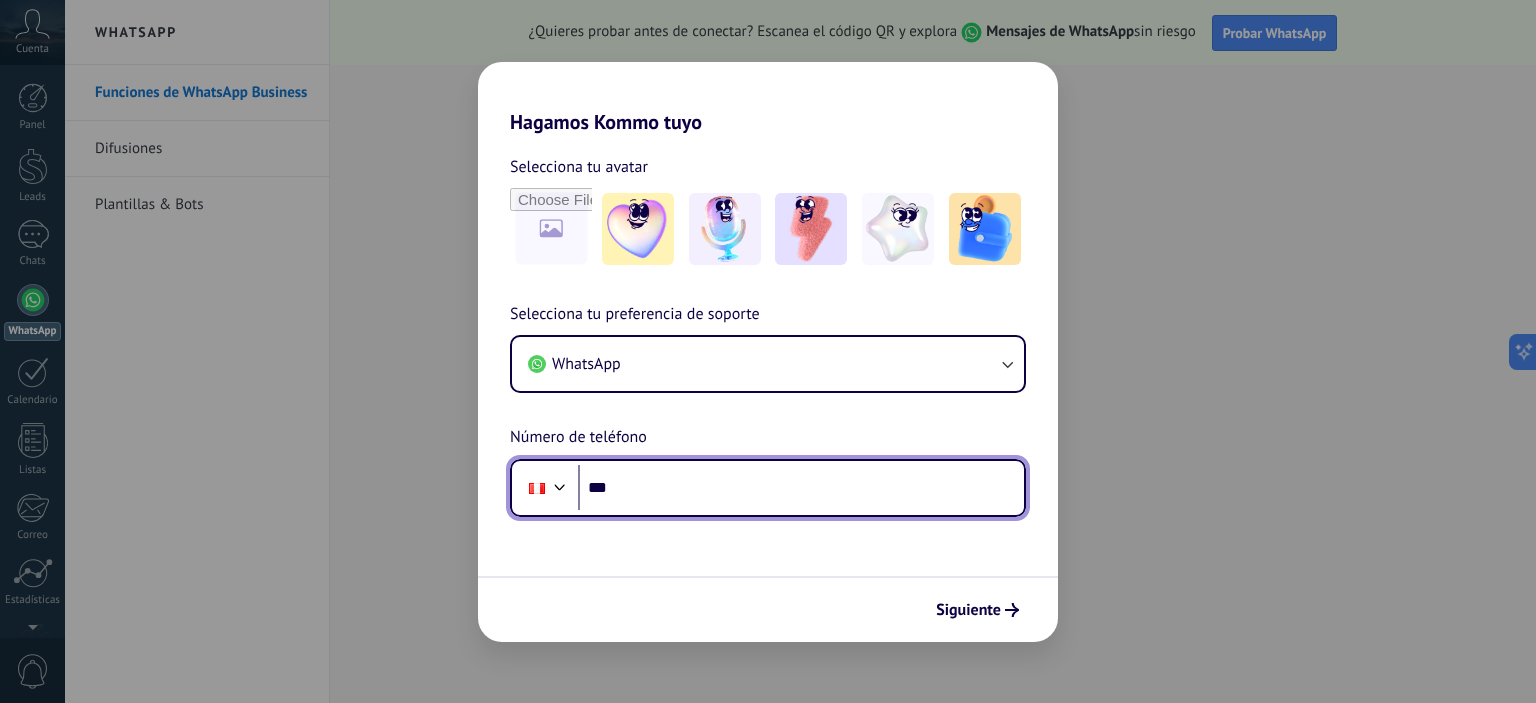 click at bounding box center [560, 485] 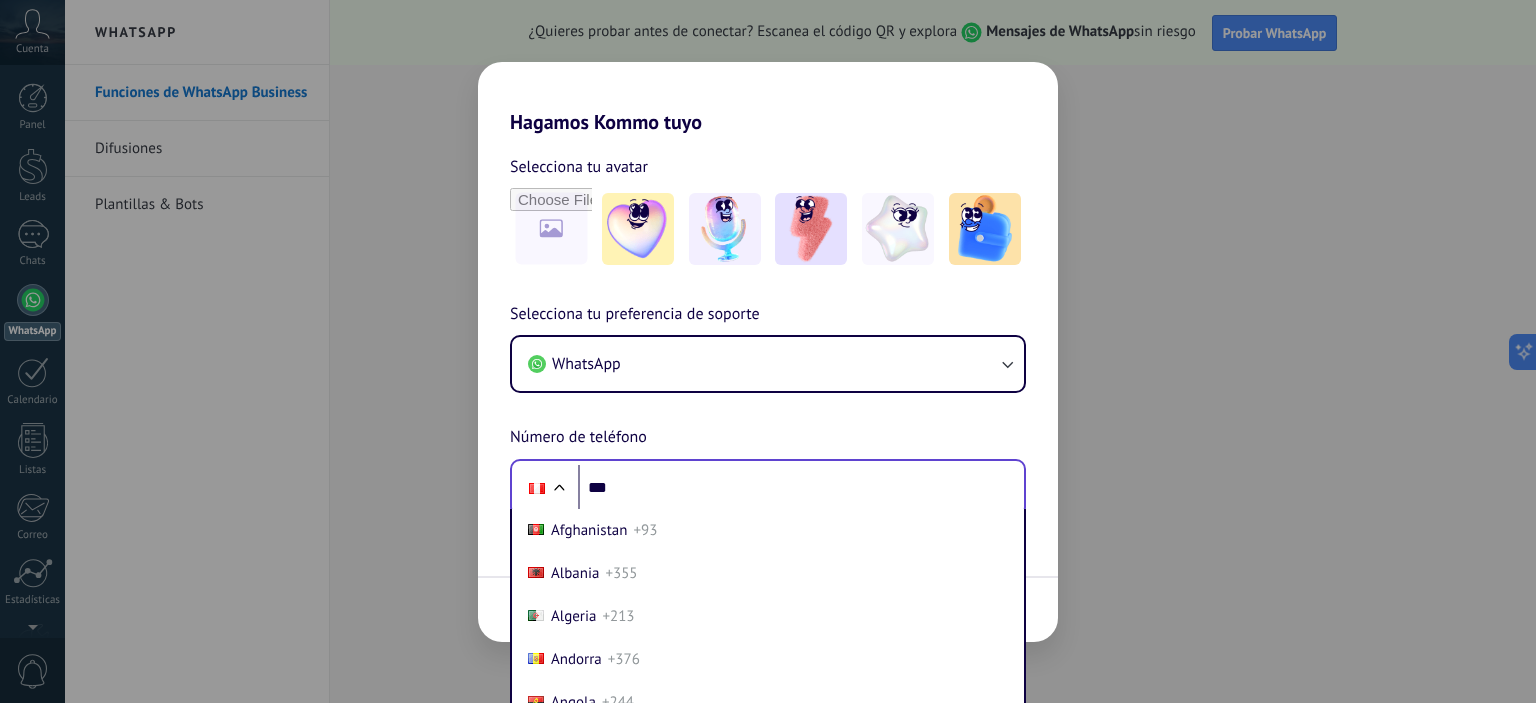 scroll, scrollTop: 44, scrollLeft: 0, axis: vertical 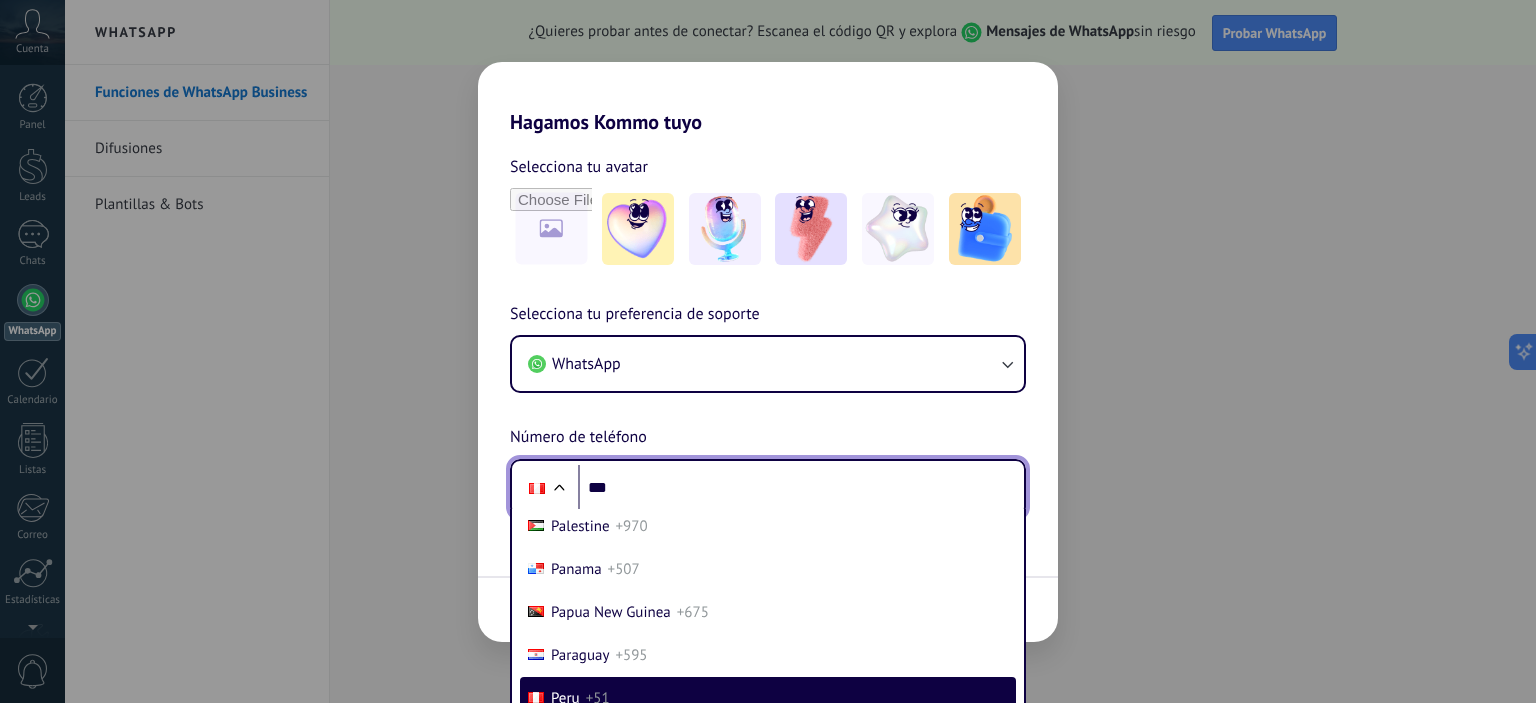 click on "WhatsApp Business Número de teléfono Phone *** Afghanistan +93 Albania +355 Algeria +213 Andorra +376 Angola +244 Antigua and Barbuda +1268 Argentina +54 Armenia +374 Aruba +297 Australia +61 Austria +43 Azerbaijan +994 Bahamas +1242 Bahrain +973 Bangladesh +880 Barbados +1246 Belarus +375 Belgium +32 Belize +501 Benin +229 Bhutan +975 Bolivia +591 Bosnia and Herzegovina +387 Botswana +267 Brazil +55 British Indian Ocean Territory +246 Brunei +673 Bulgaria +359 Burkina Faso +226 Burundi +257 Cambodia +855 Cameroon +237 Canada +1 Cape Verde +238 Caribbean Netherlands +599 Central African Republic +236 Chad +235 Chile +56 China +86 Colombia +57 Comoros +269 Congo +243 Congo +242 Costa Rica +506 Côte d’Ivoire +225 Croatia +385 Cuba +53 Curaçao +599 Cyprus +357 Czech Republic +420 Denmark +45 Djibouti +253 Dominica +1767 Dominican Republic +1 Ecuador +593 Egypt +20 El Salvador +503 Equatorial Guinea +240 Eritrea +291 Estonia +372 Ethiopia +251 Fiji +679 Finland +358 France +33 +[PHONE]" at bounding box center (768, 409) 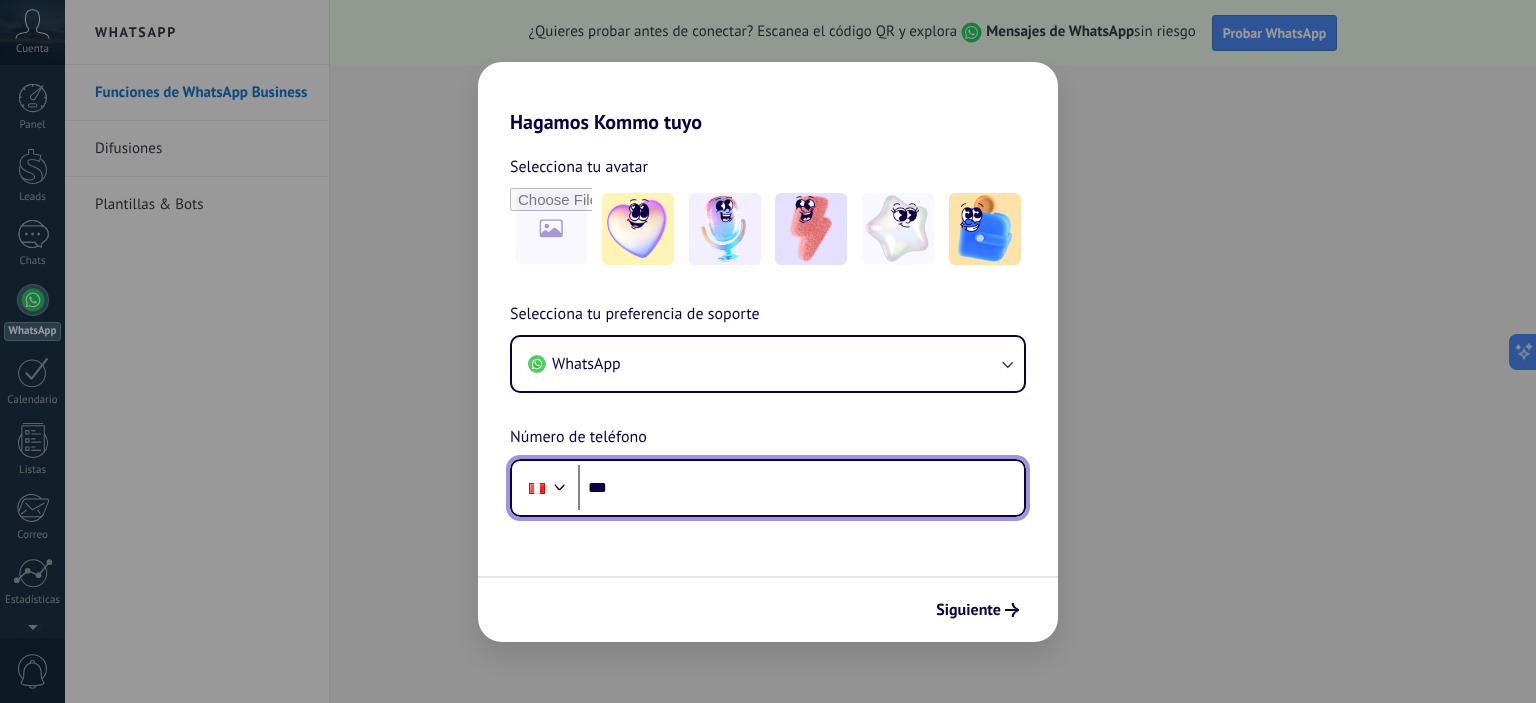 click at bounding box center (560, 485) 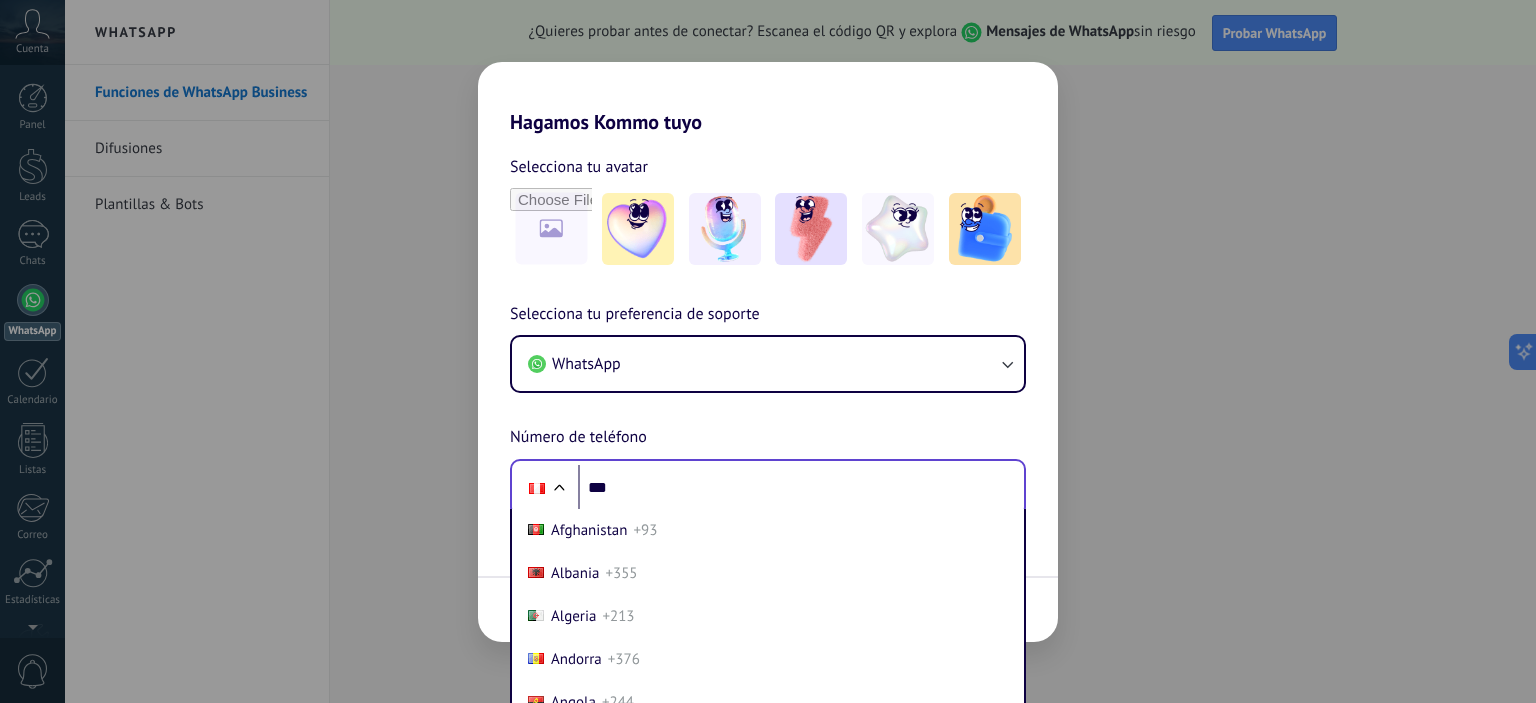 scroll, scrollTop: 44, scrollLeft: 0, axis: vertical 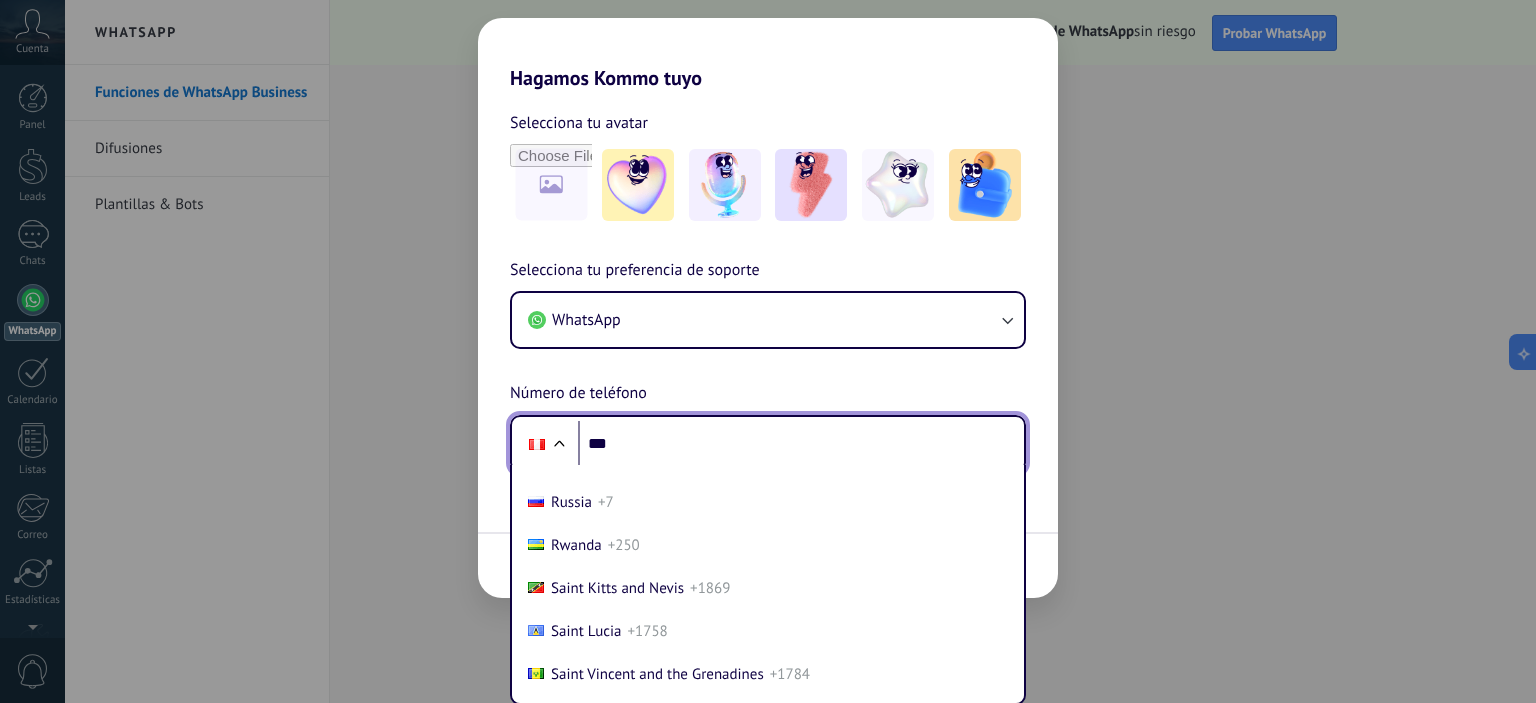 click on "WhatsApp Business Número de teléfono Phone *** Afghanistan +93 Albania +355 Algeria +213 Andorra +376 Angola +244 Antigua and Barbuda +1268 Argentina +54 Armenia +374 Aruba +297 Australia +61 Austria +43 Azerbaijan +994 Bahamas +1242 Bahrain +973 Bangladesh +880 Barbados +1246 Belarus +375 Belgium +32 Belize +501 Benin +229 Bhutan +975 Bolivia +591 Bosnia and Herzegovina +387 Botswana +267 Brazil +55 British Indian Ocean Territory +246 Brunei +673 Bulgaria +359 Burkina Faso +226 Burundi +257 Cambodia +855 Cameroon +237 Canada +1 Cape Verde +238 Caribbean Netherlands +599 Central African Republic +236 Chad +235 Chile +56 China +86 Colombia +57 Comoros +269 Congo +243 Congo +242 Costa Rica +506 Côte d’Ivoire +225 Croatia +385 Cuba +53 Curaçao +599 Cyprus +357 Czech Republic +420 Denmark +45 Djibouti +253 Dominica +1767 Dominican Republic +1 Ecuador +593 Egypt +20 El Salvador +503 Equatorial Guinea +240 Eritrea +291 Estonia +372 Ethiopia +251 Fiji +679 Finland +358 France +33 +[PHONE]" at bounding box center [768, 365] 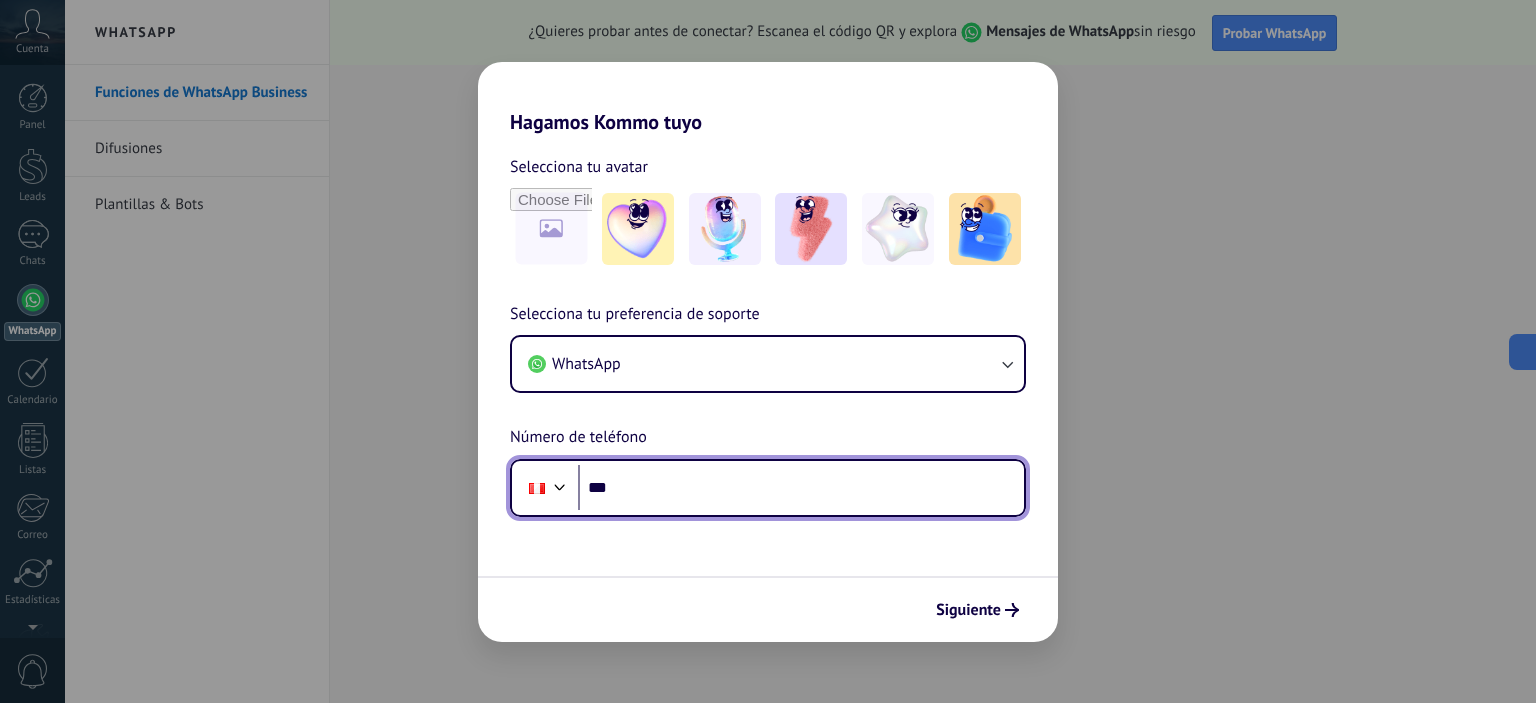 scroll, scrollTop: 0, scrollLeft: 0, axis: both 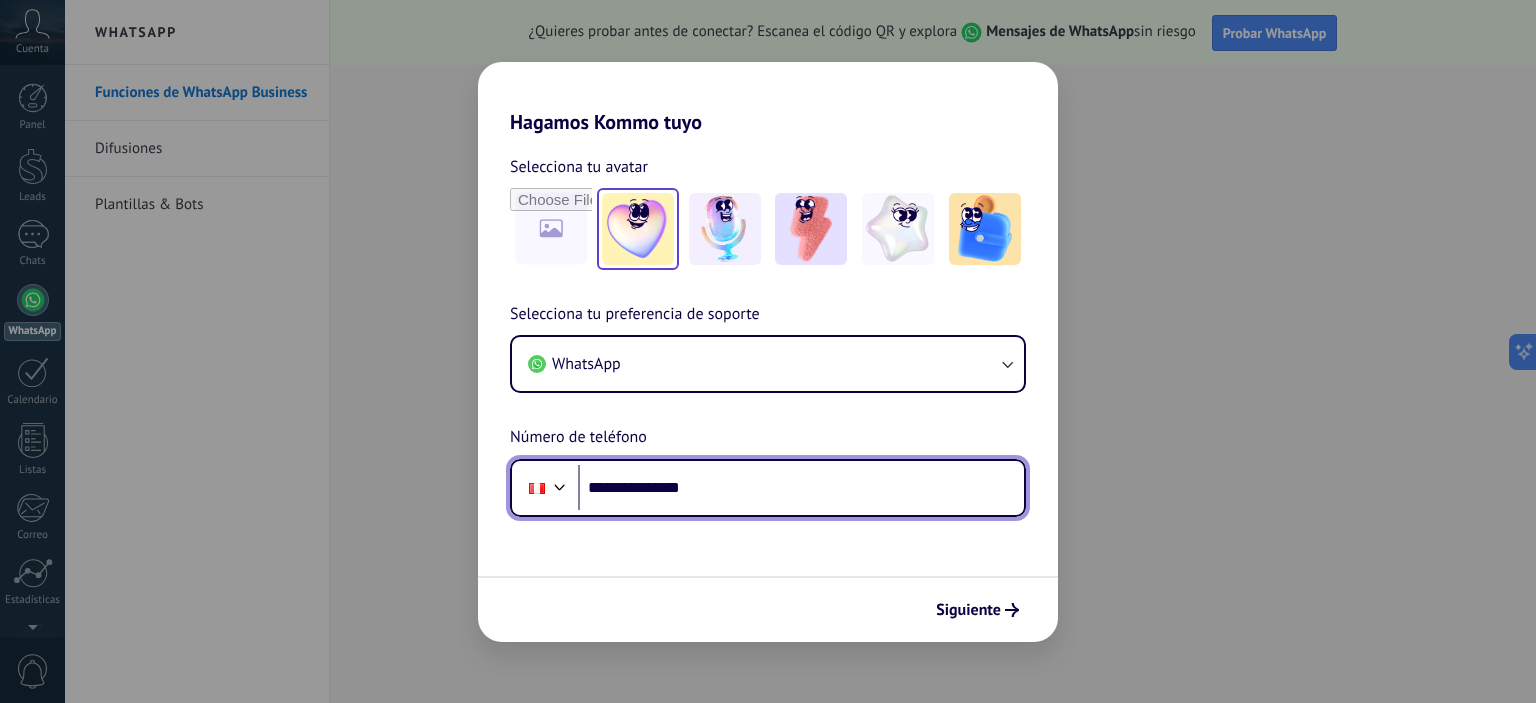 type on "**********" 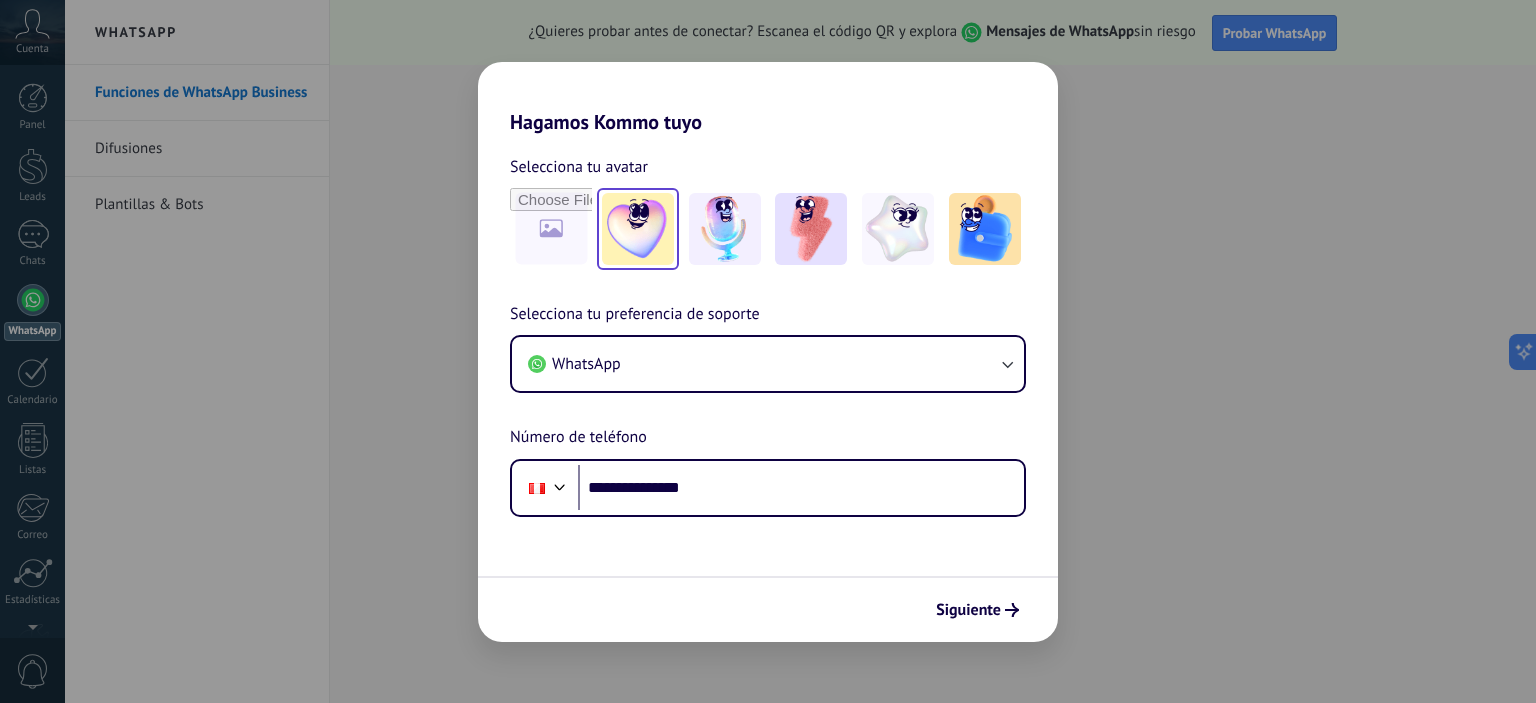 click at bounding box center (638, 229) 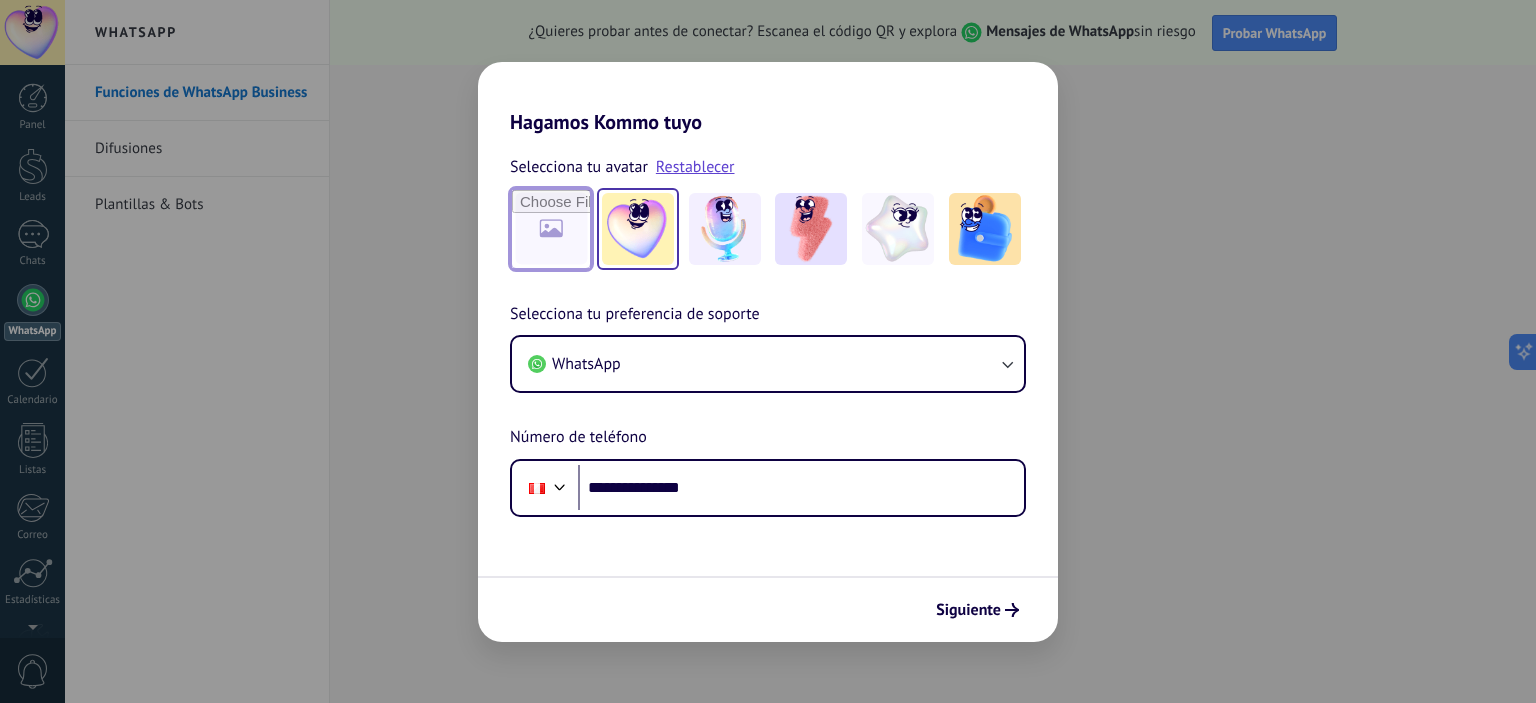 click at bounding box center [551, 229] 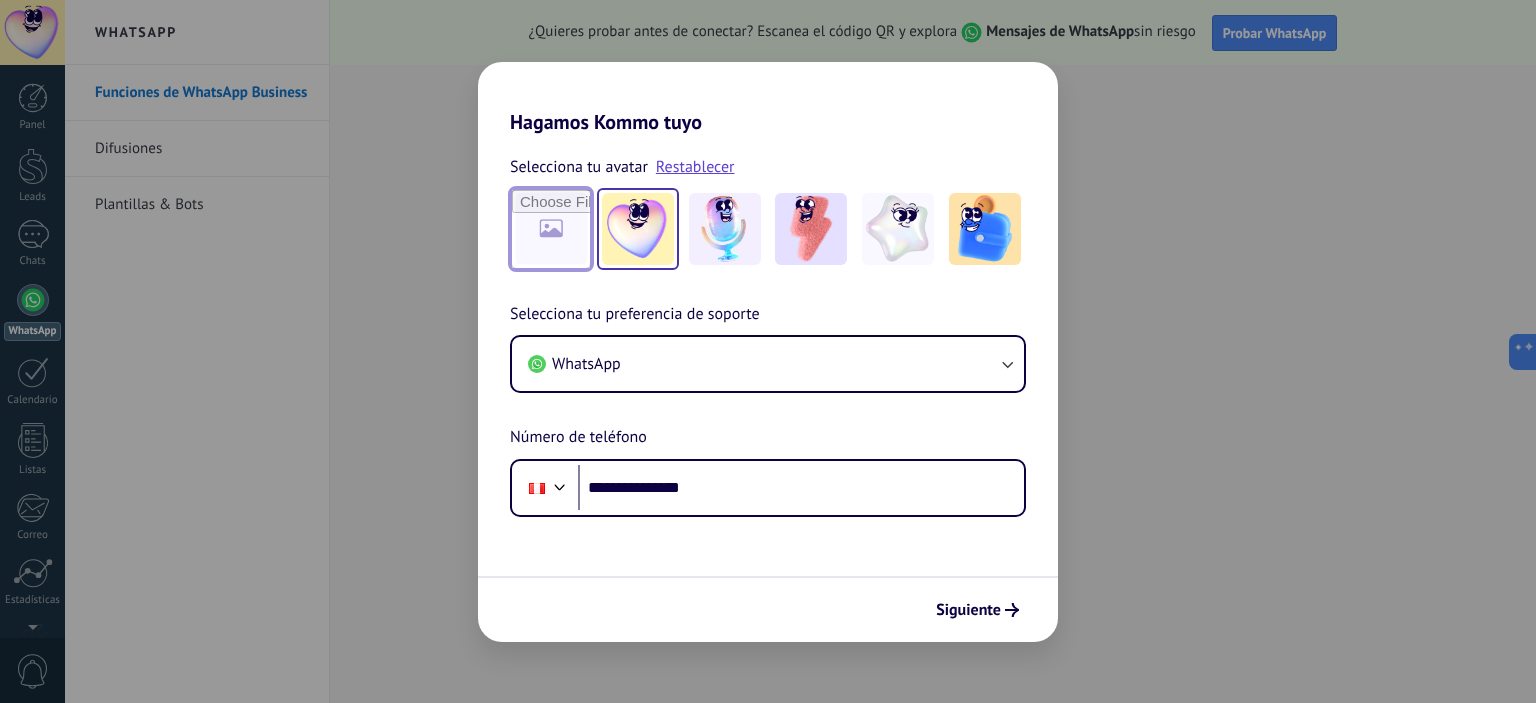 click at bounding box center (551, 229) 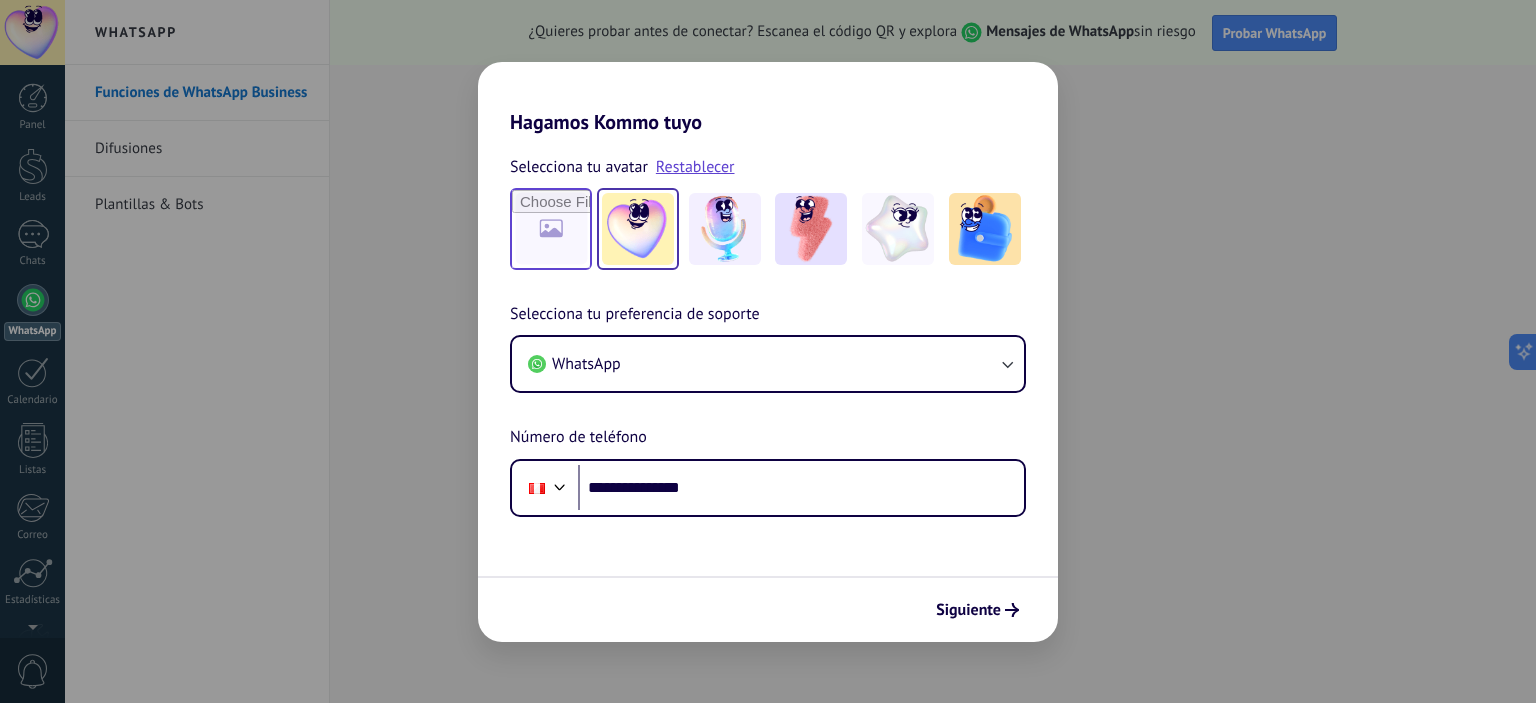 type on "**********" 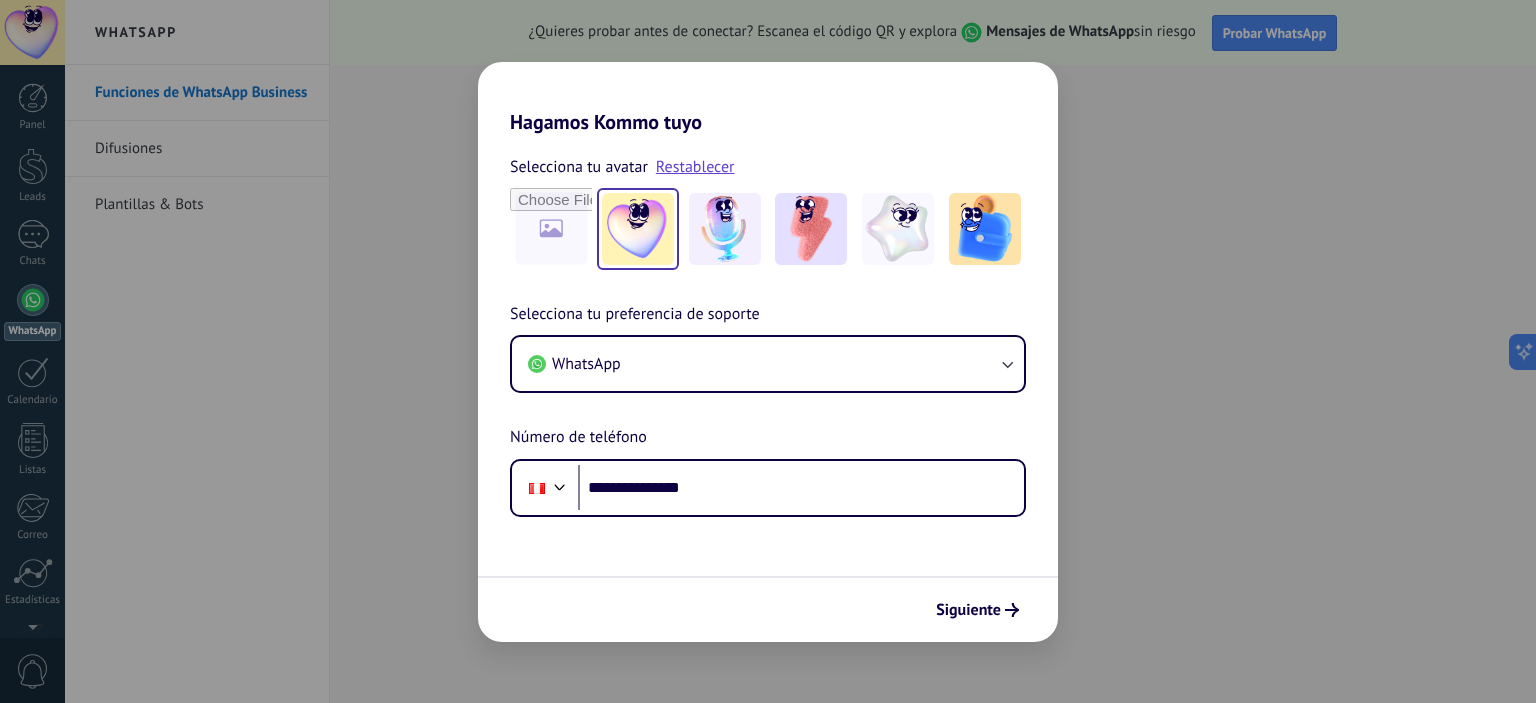 click on "**********" at bounding box center [768, 388] 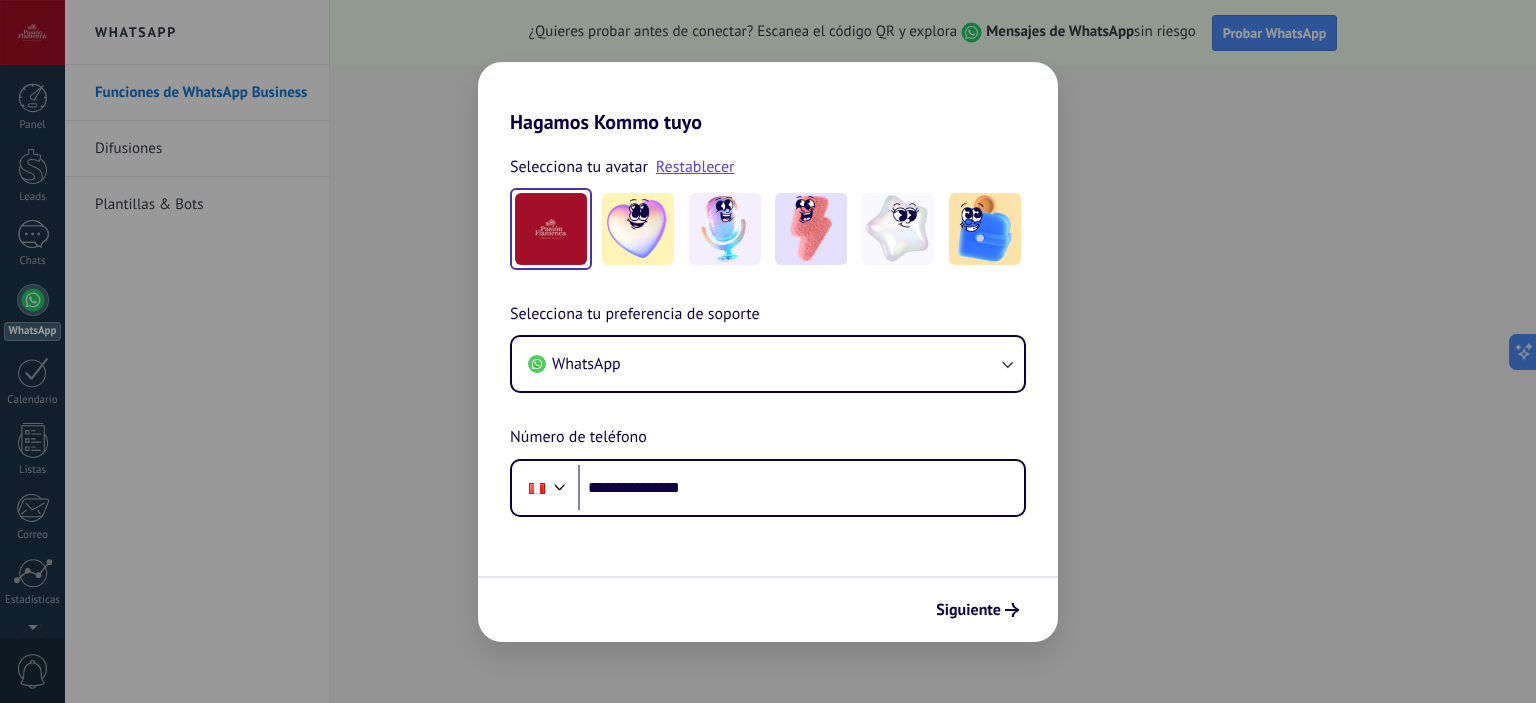 click at bounding box center [551, 229] 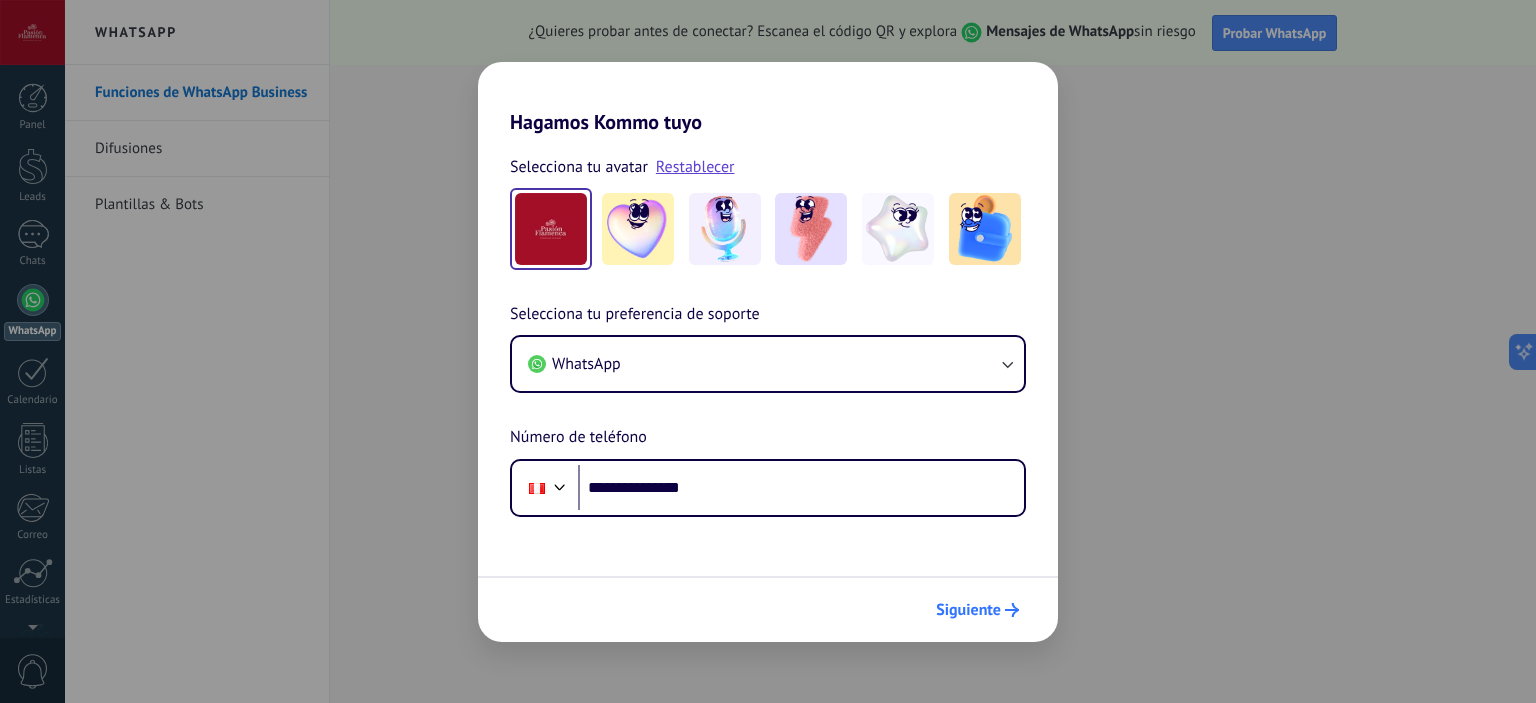 click at bounding box center (1012, 610) 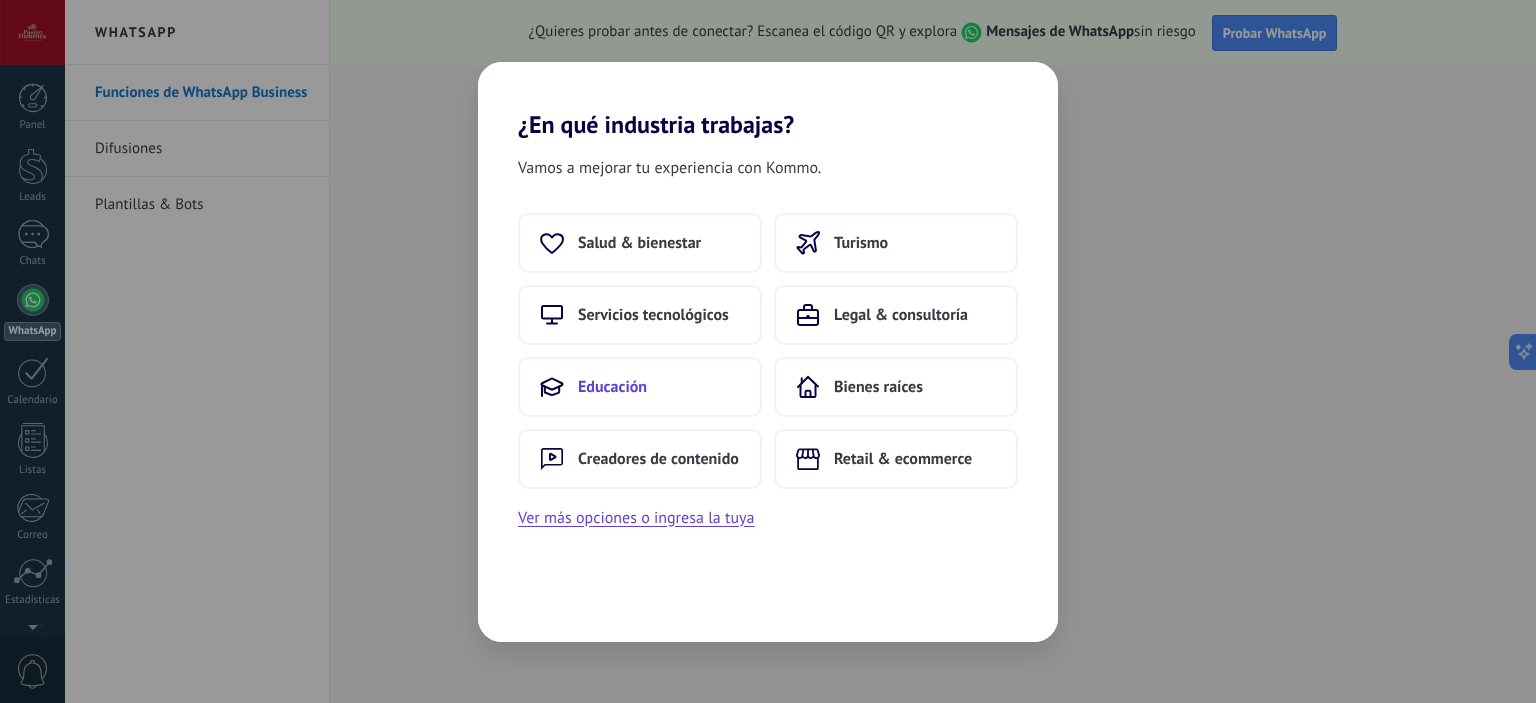 click on "Educación" at bounding box center [639, 243] 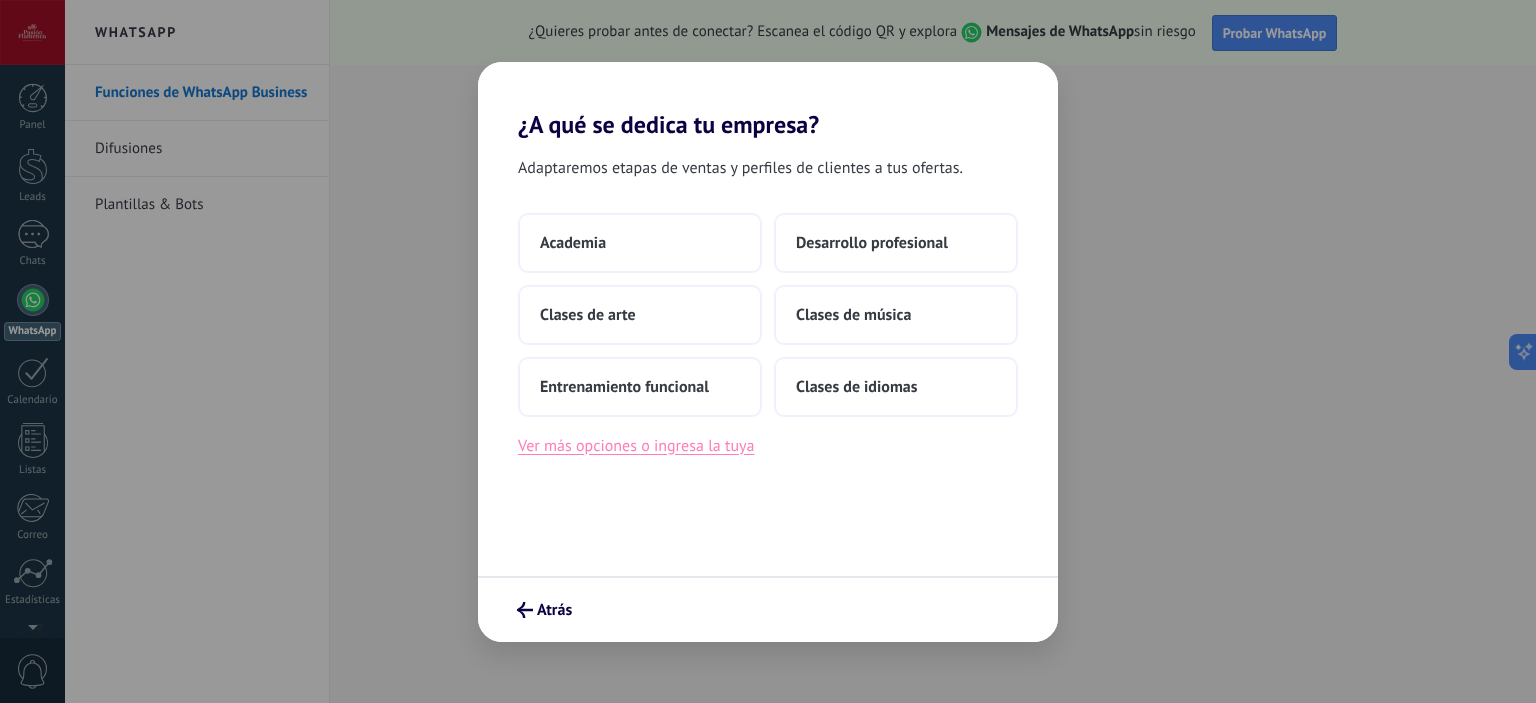 click on "Ver más opciones o ingresa la tuya" at bounding box center (636, 446) 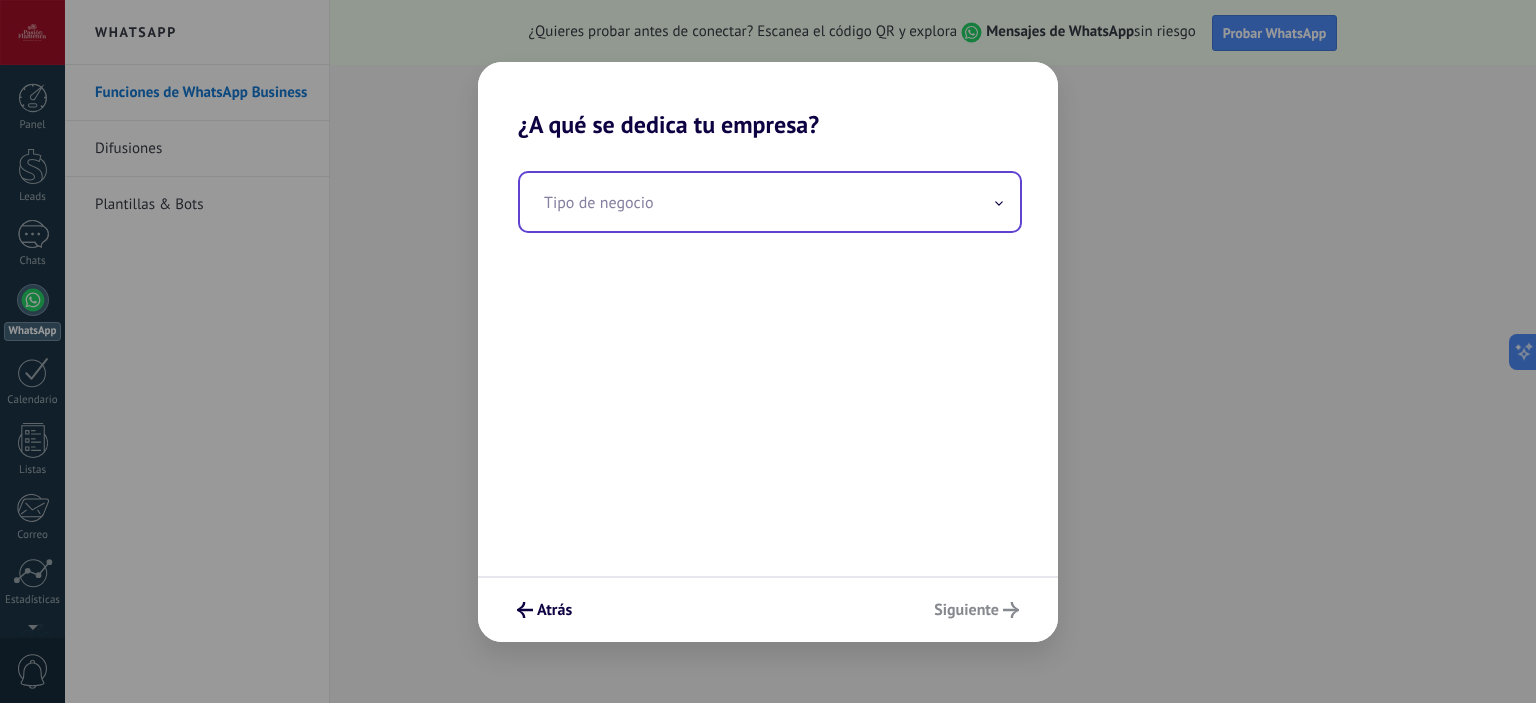 click at bounding box center (770, 202) 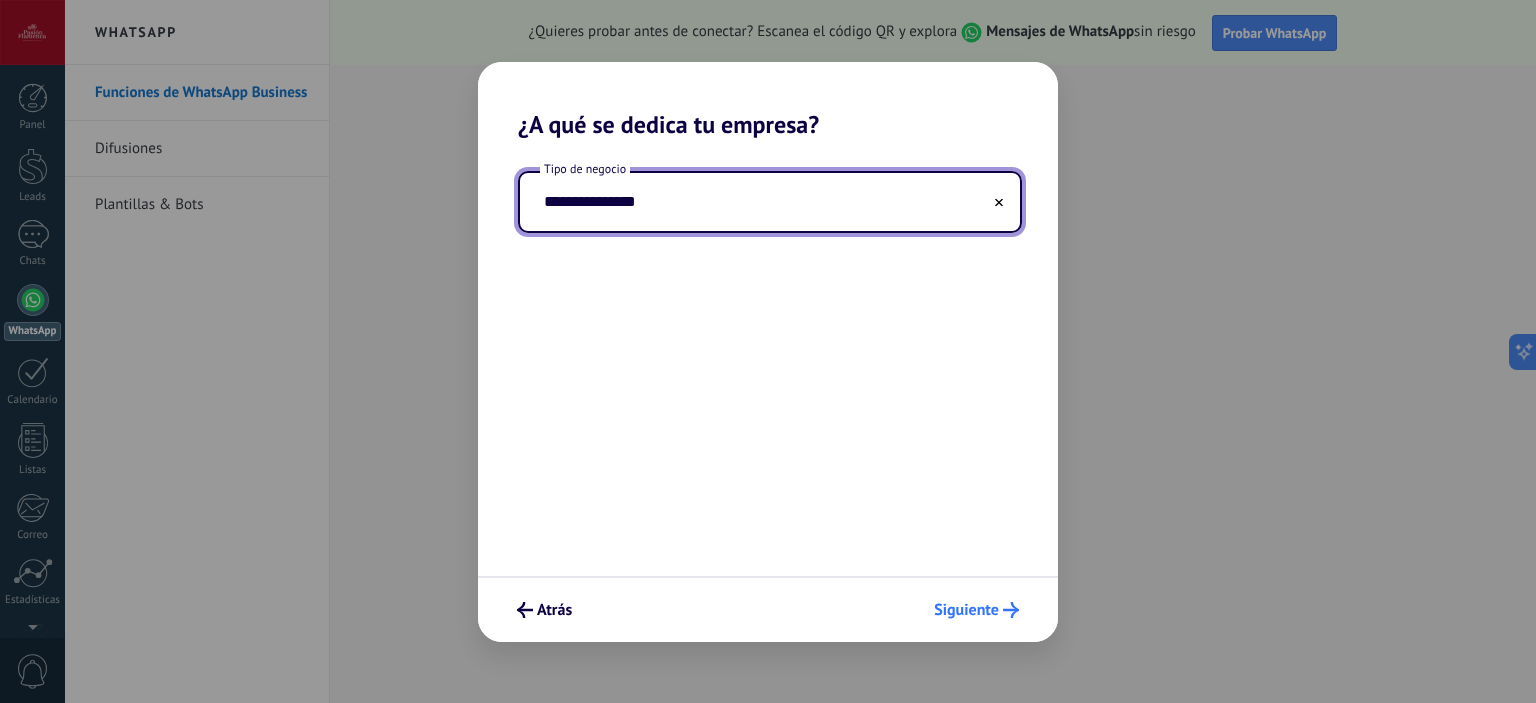 type on "**********" 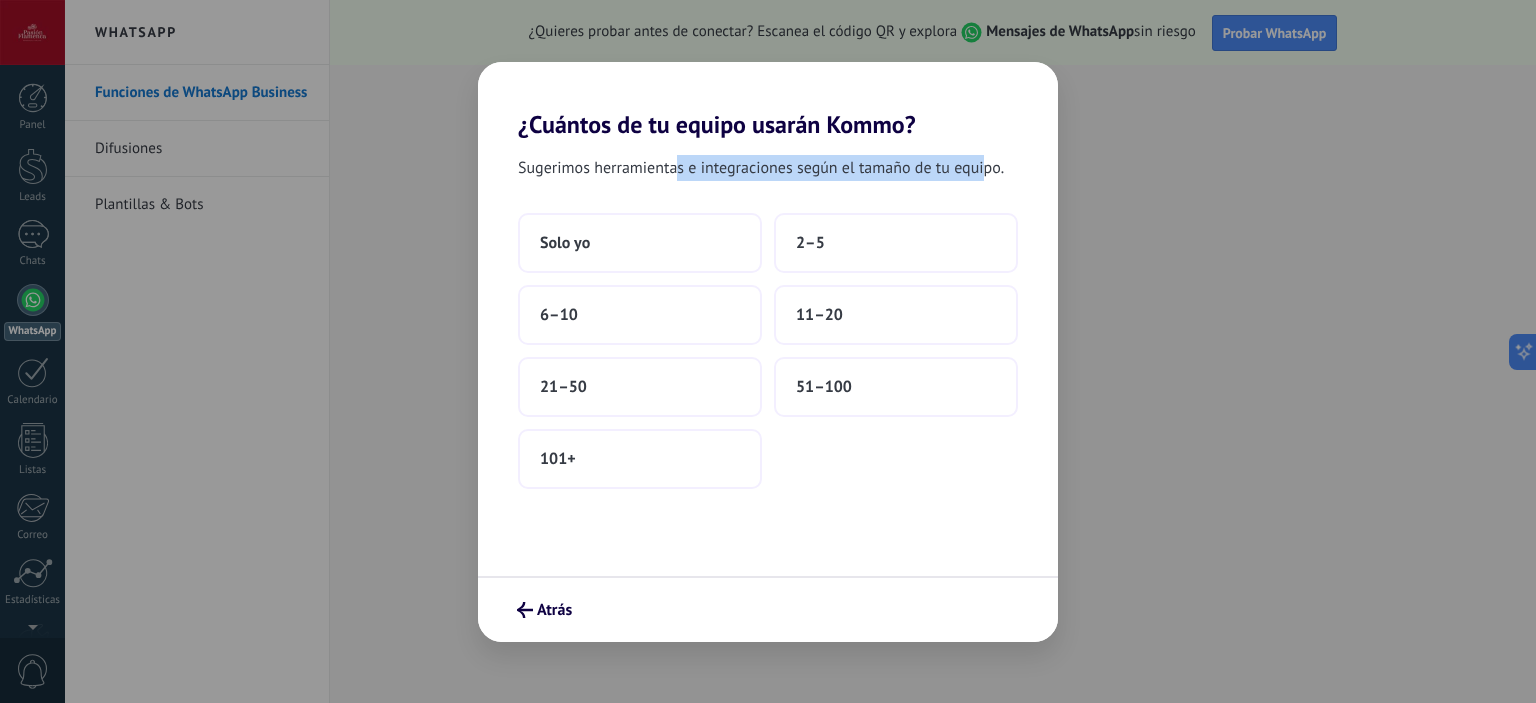 drag, startPoint x: 678, startPoint y: 167, endPoint x: 987, endPoint y: 169, distance: 309.00647 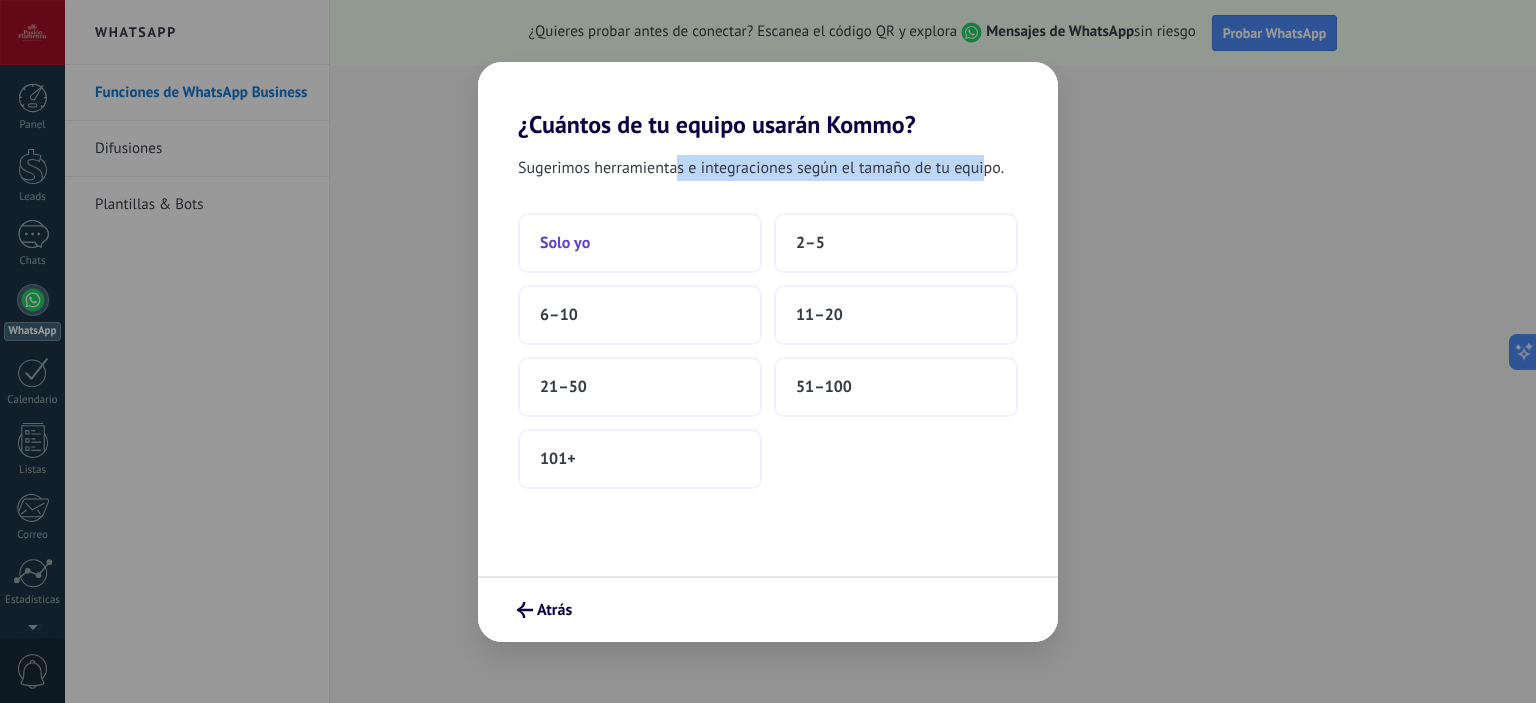 click on "Solo yo" at bounding box center [565, 243] 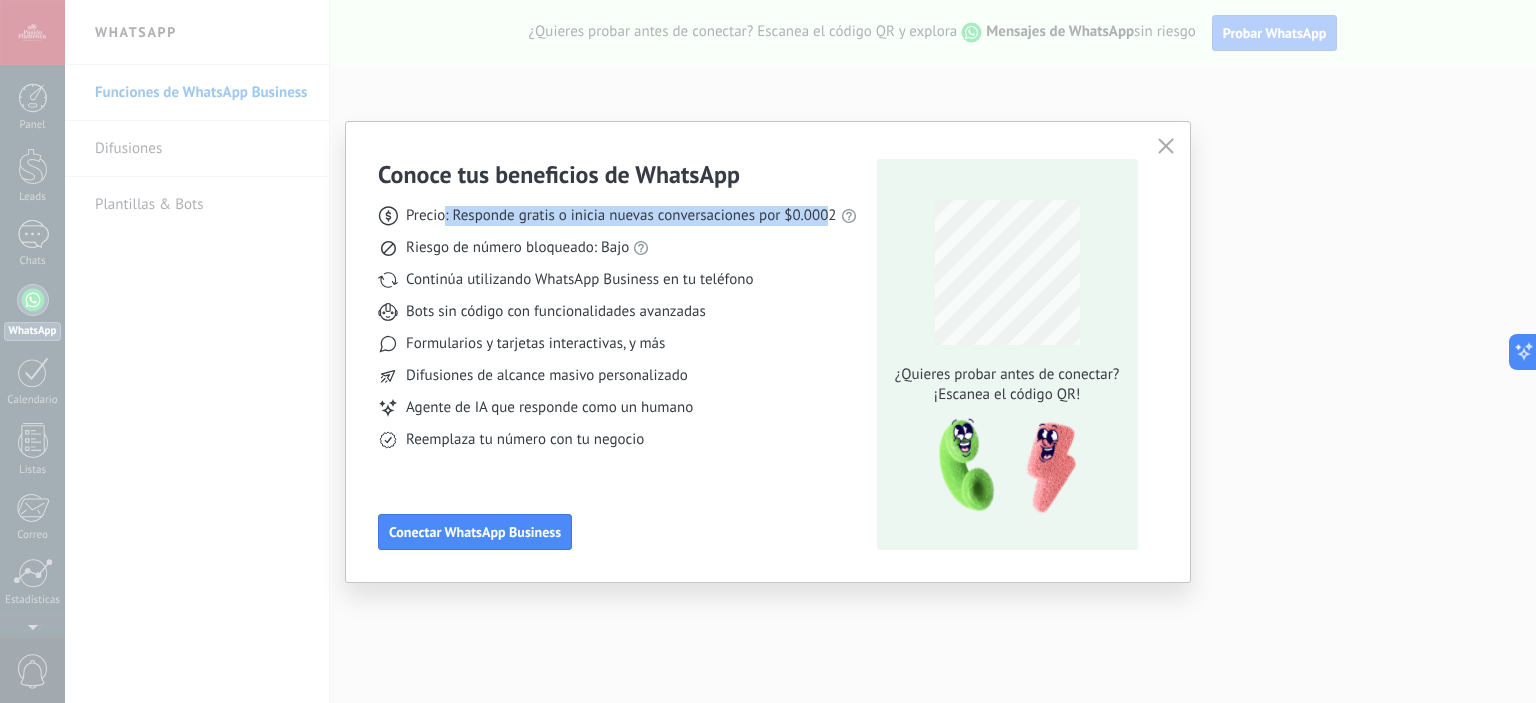 drag, startPoint x: 442, startPoint y: 215, endPoint x: 832, endPoint y: 212, distance: 390.01154 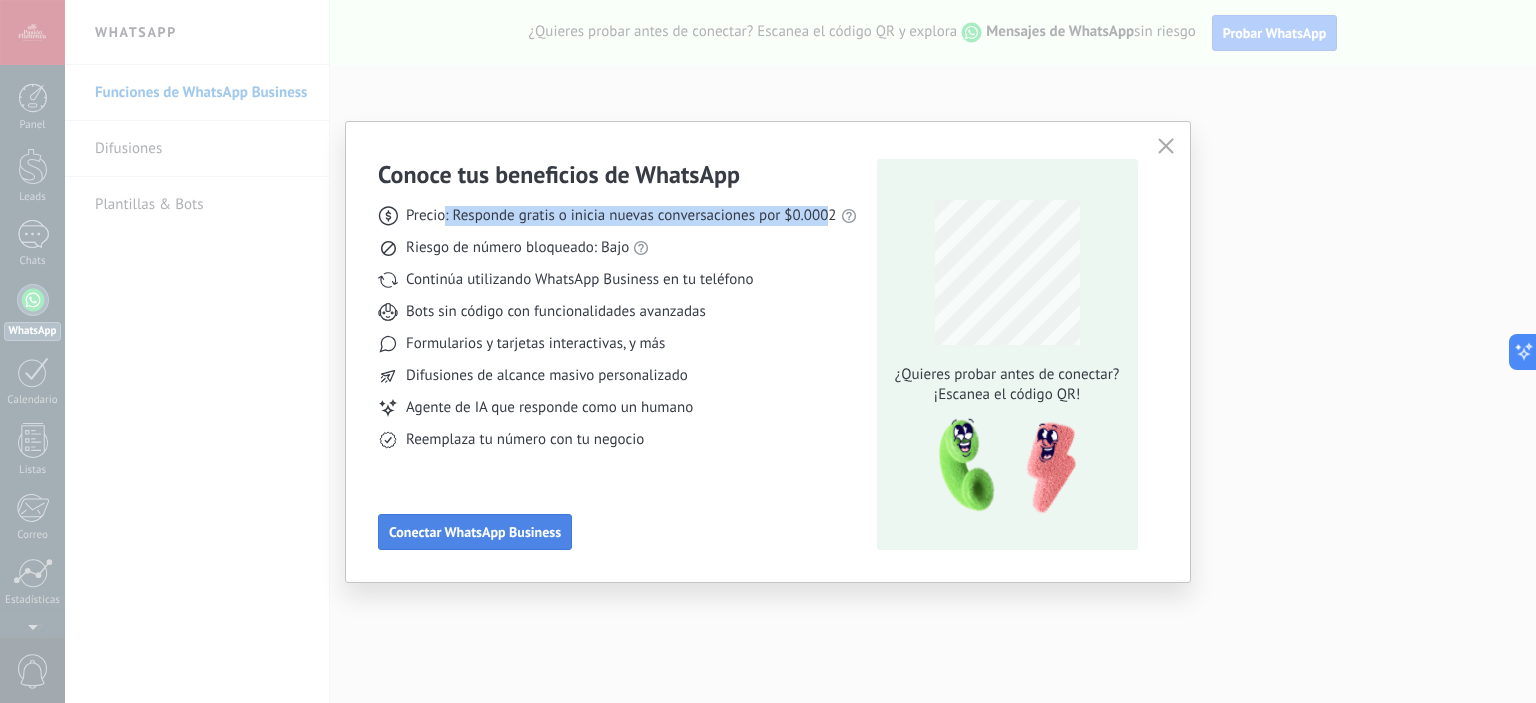 click on "Conectar WhatsApp Business" at bounding box center [475, 532] 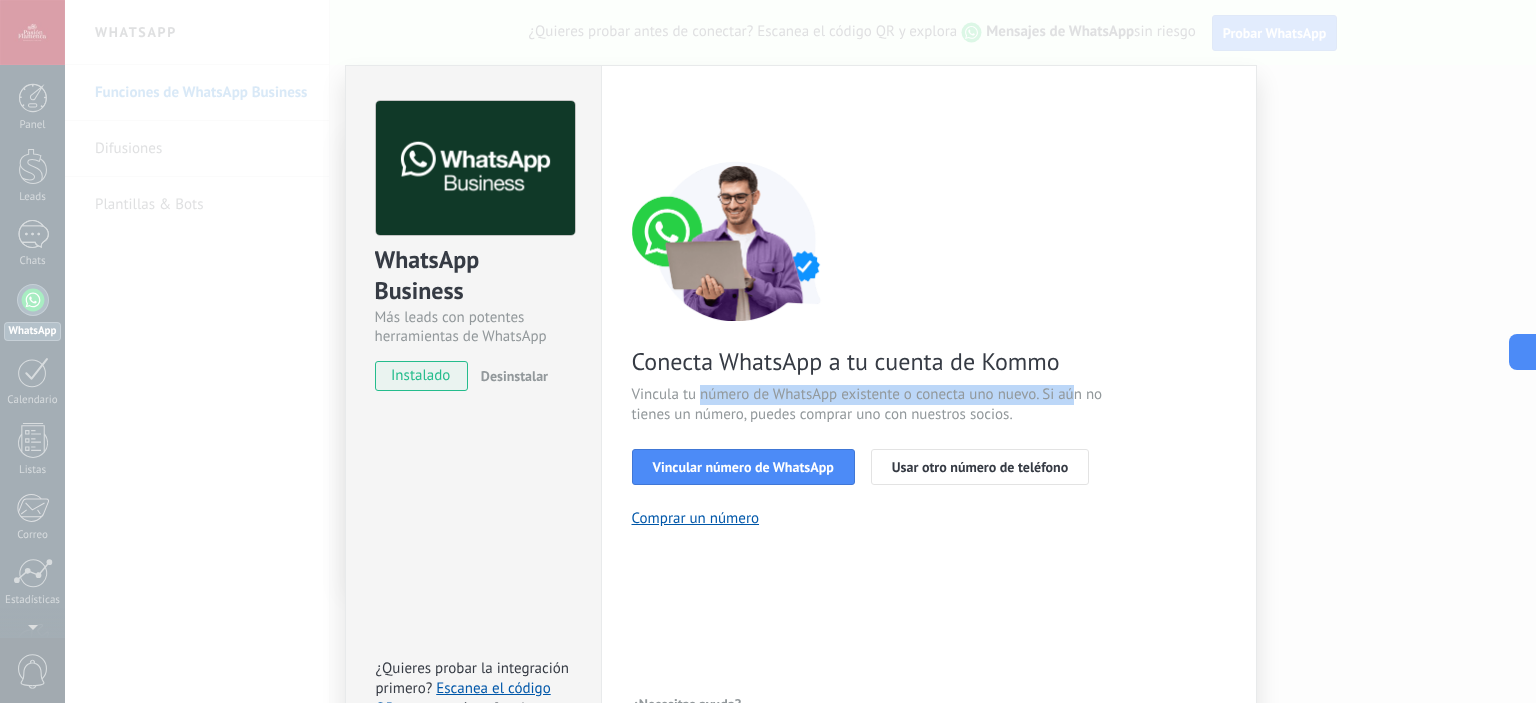 drag, startPoint x: 699, startPoint y: 398, endPoint x: 1066, endPoint y: 395, distance: 367.01227 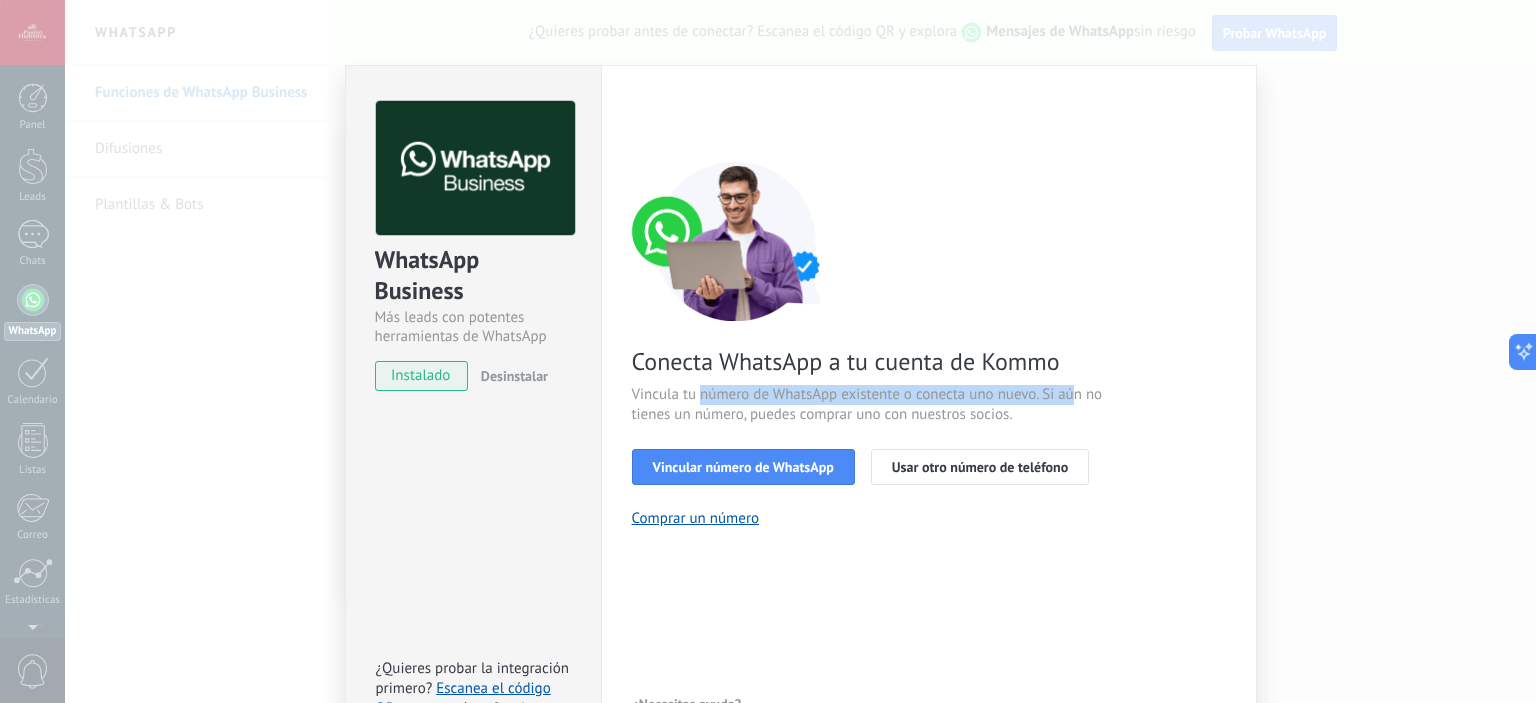 drag, startPoint x: 974, startPoint y: 403, endPoint x: 911, endPoint y: 403, distance: 63 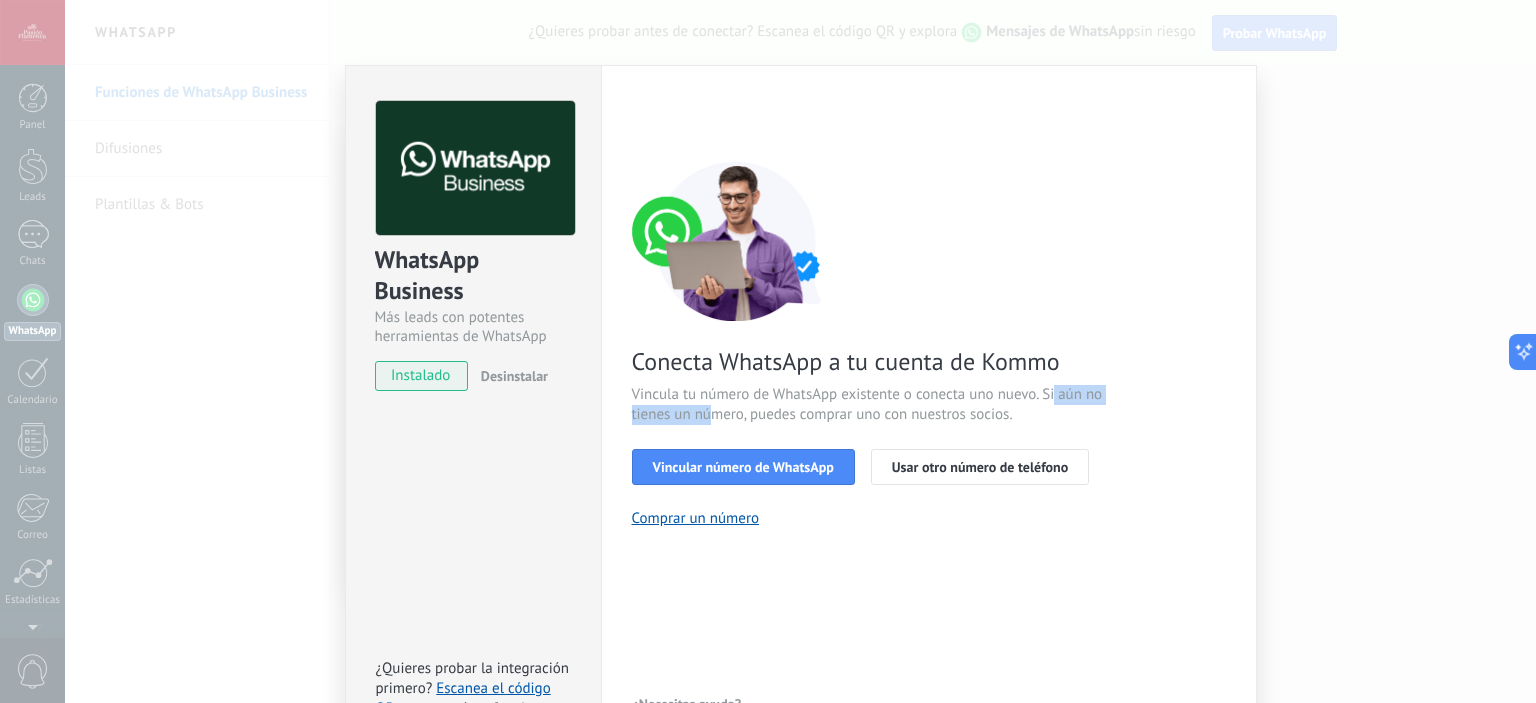 drag, startPoint x: 711, startPoint y: 410, endPoint x: 1052, endPoint y: 403, distance: 341.07184 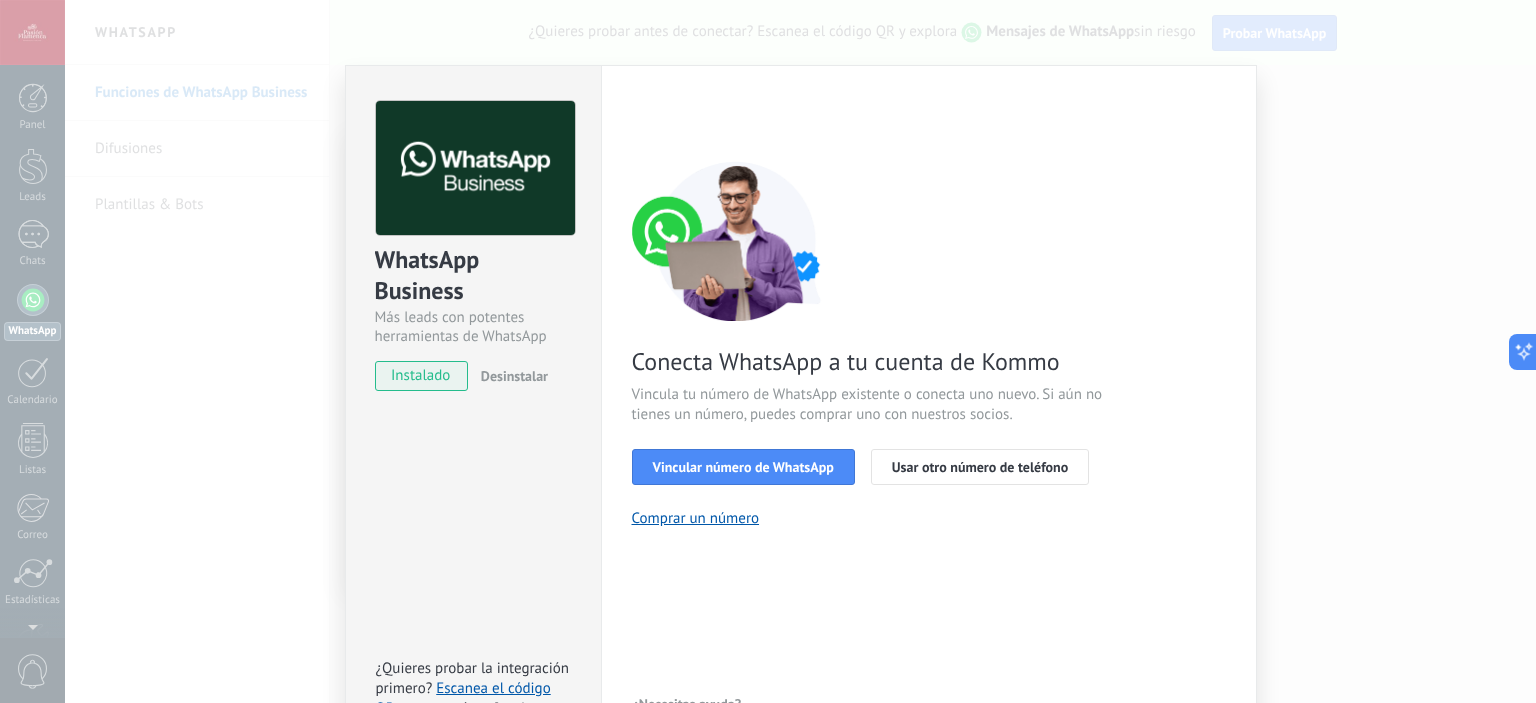 drag, startPoint x: 920, startPoint y: 418, endPoint x: 891, endPoint y: 427, distance: 30.364452 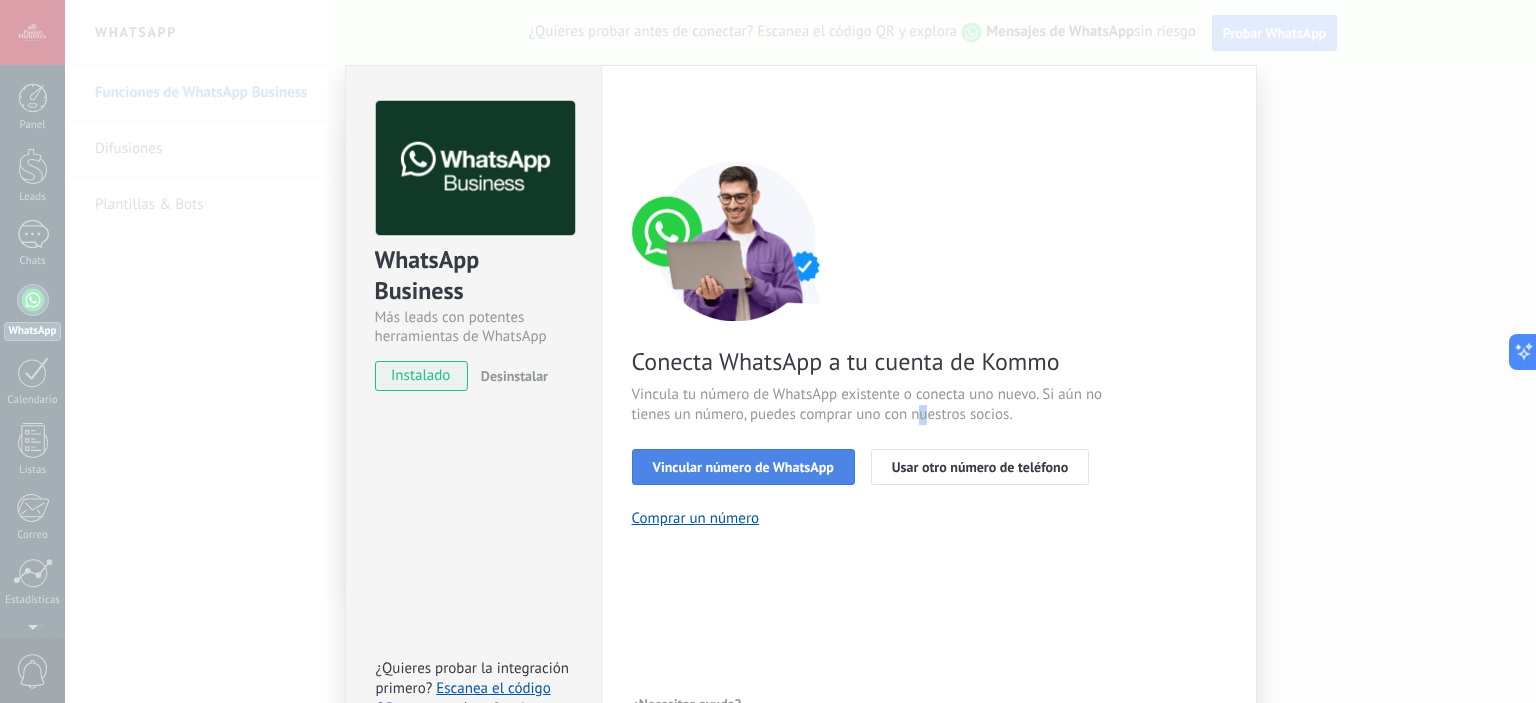 click on "Vincular número de WhatsApp" at bounding box center [743, 467] 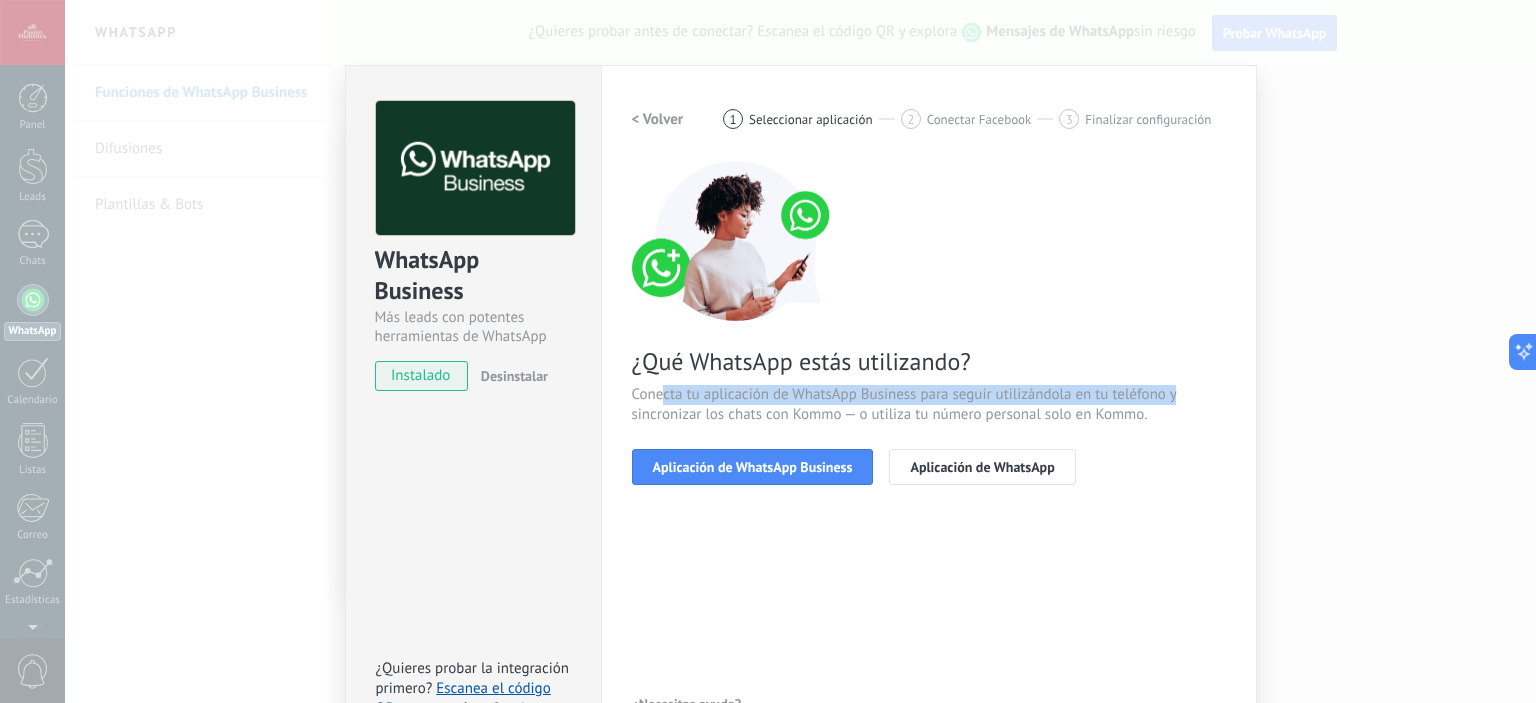 drag, startPoint x: 660, startPoint y: 399, endPoint x: 1169, endPoint y: 394, distance: 509.02457 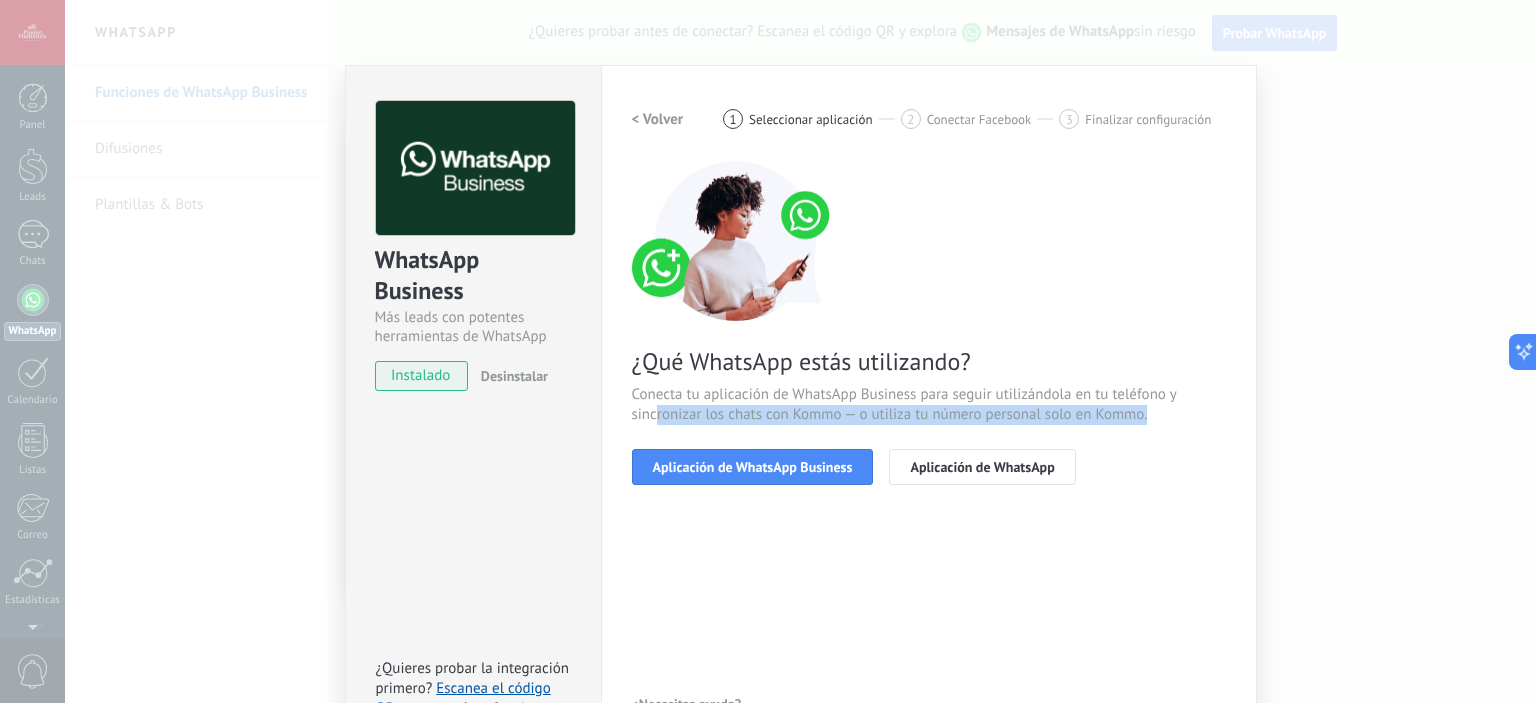 drag, startPoint x: 652, startPoint y: 419, endPoint x: 1142, endPoint y: 411, distance: 490.0653 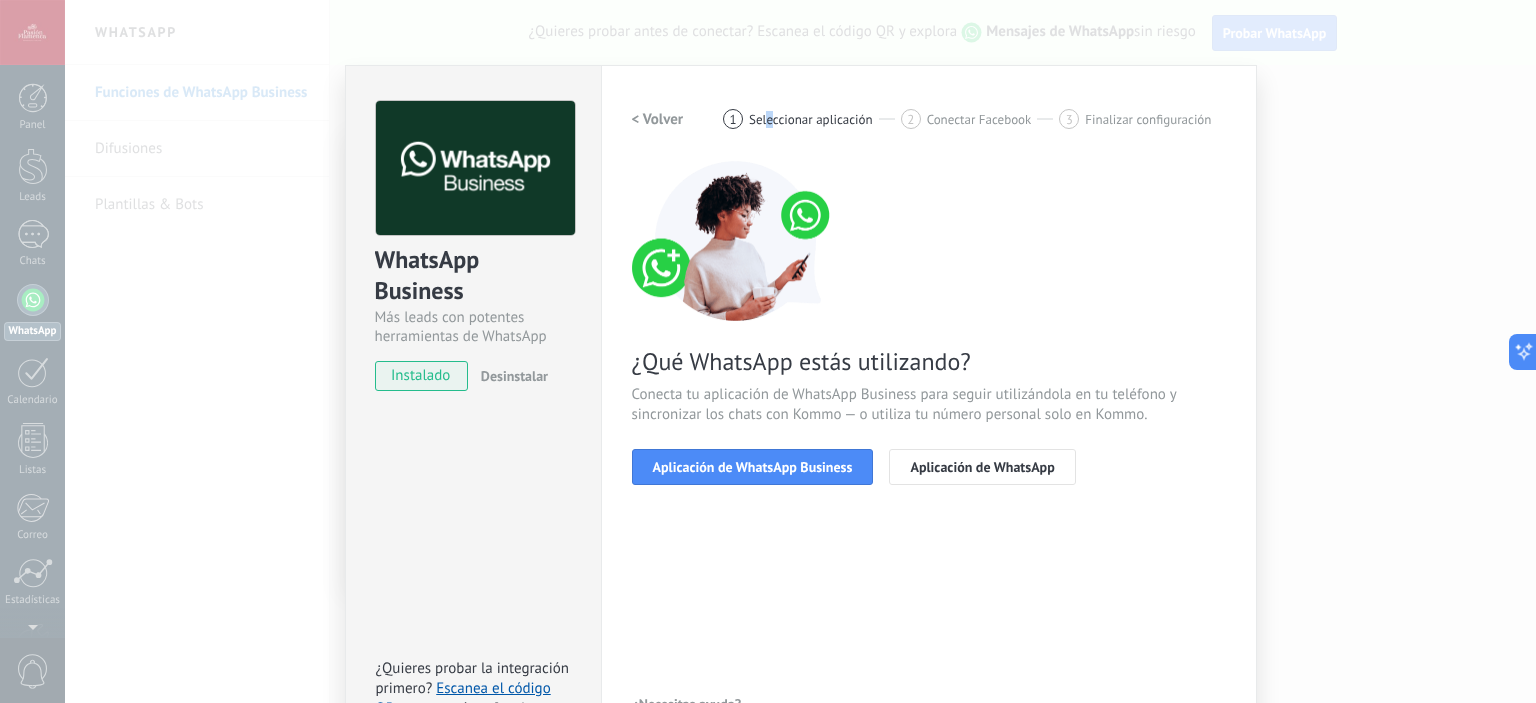 drag, startPoint x: 765, startPoint y: 75, endPoint x: 766, endPoint y: 10, distance: 65.00769 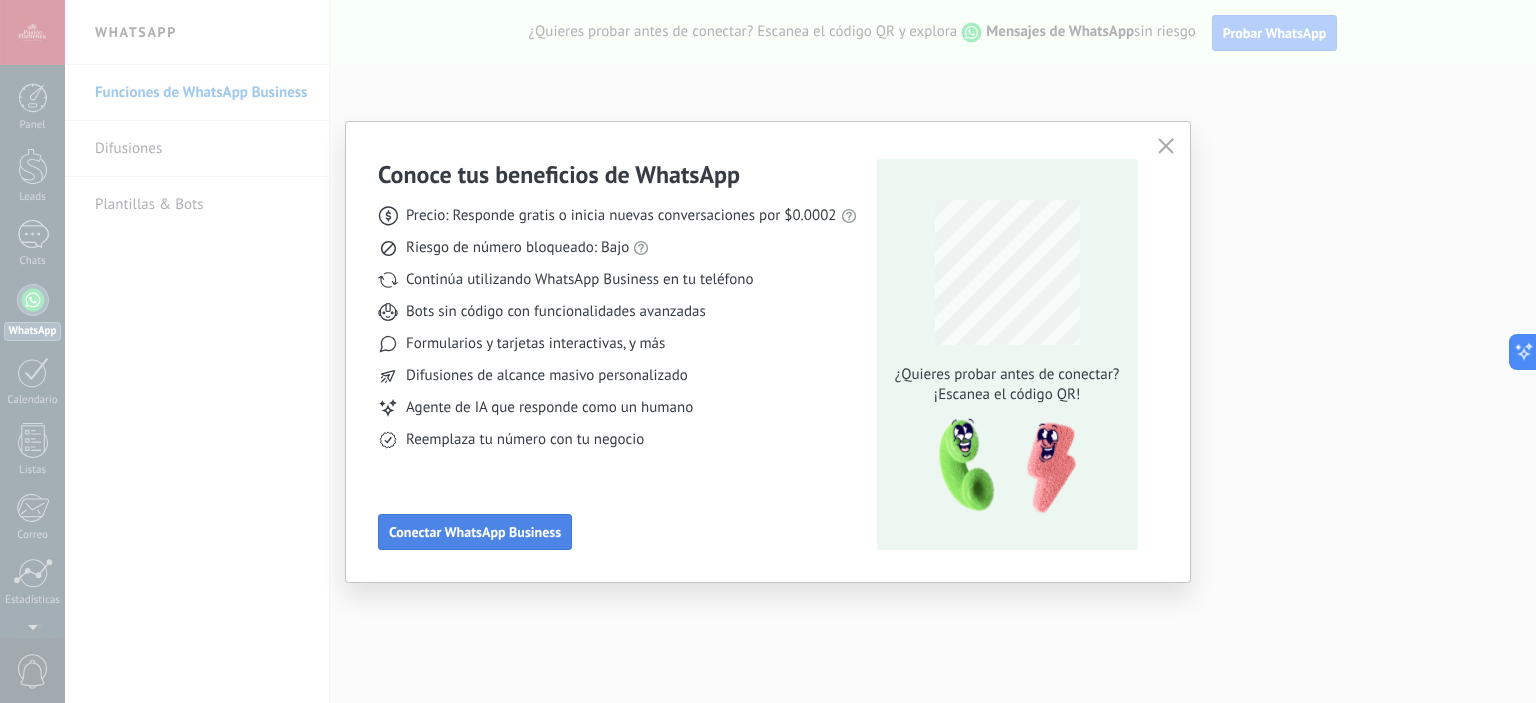 click on "Conectar WhatsApp Business" at bounding box center [475, 532] 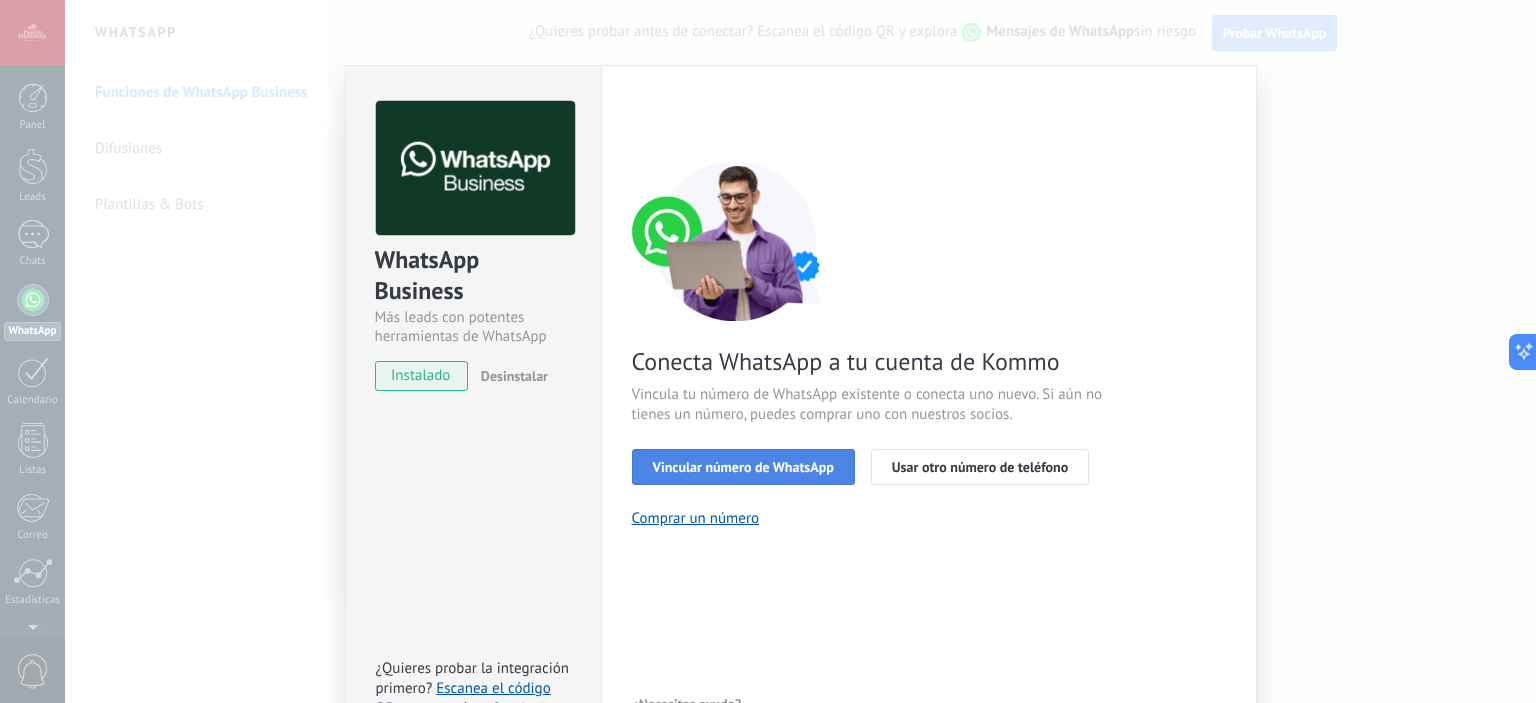 click on "Vincular número de WhatsApp" at bounding box center (743, 467) 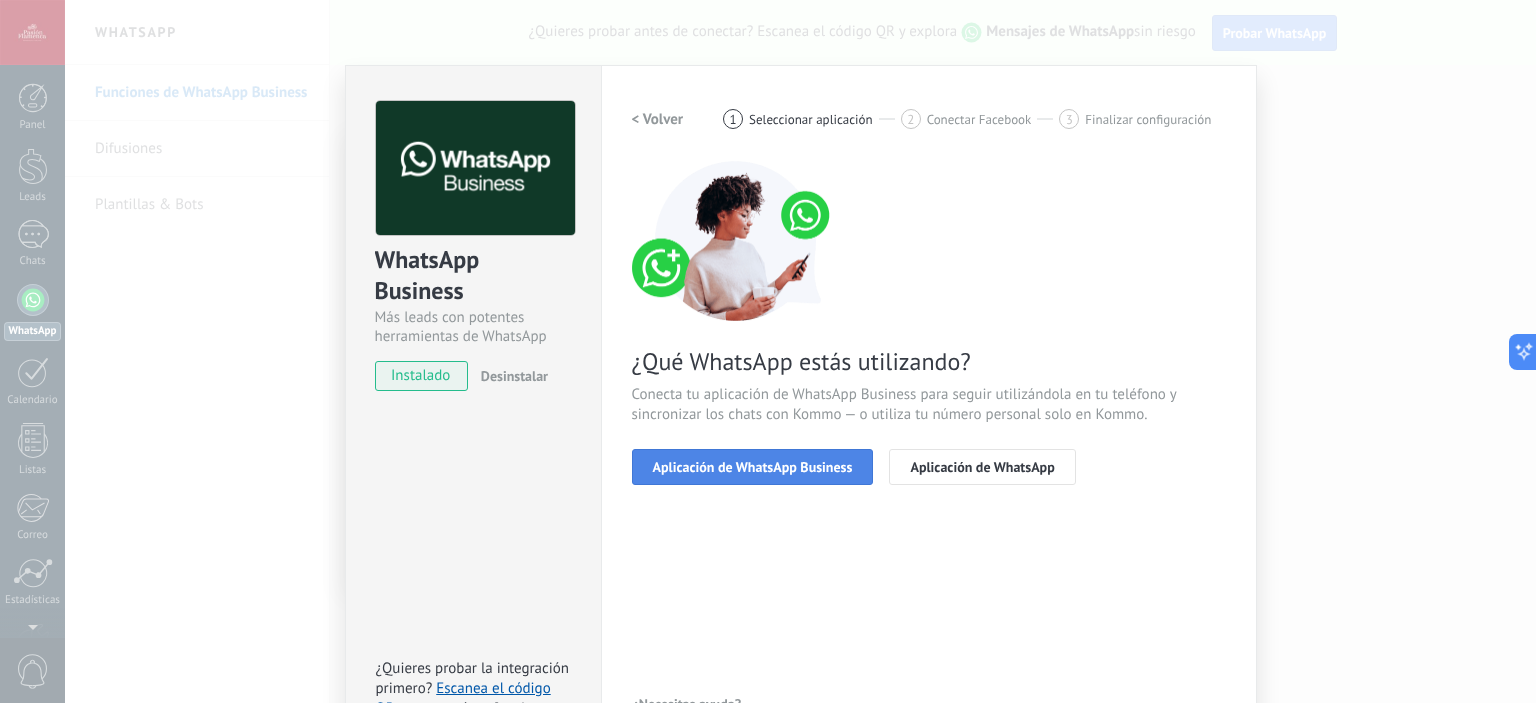 click on "Aplicación de WhatsApp Business" at bounding box center (753, 467) 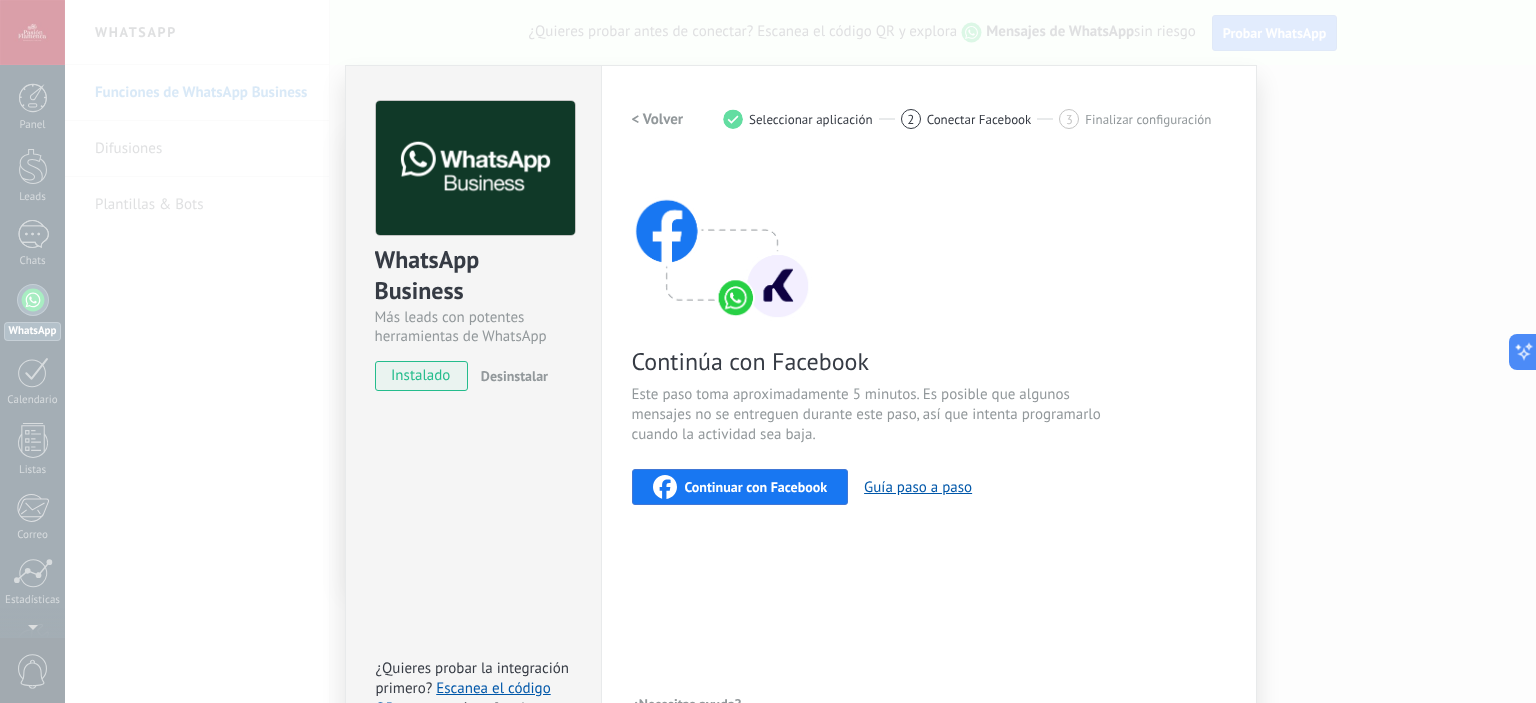 click on "Este paso toma aproximadamente 5 minutos. Es posible que algunos mensajes no se entreguen durante este paso, así que intenta programarlo cuando la actividad sea baja." at bounding box center [870, 415] 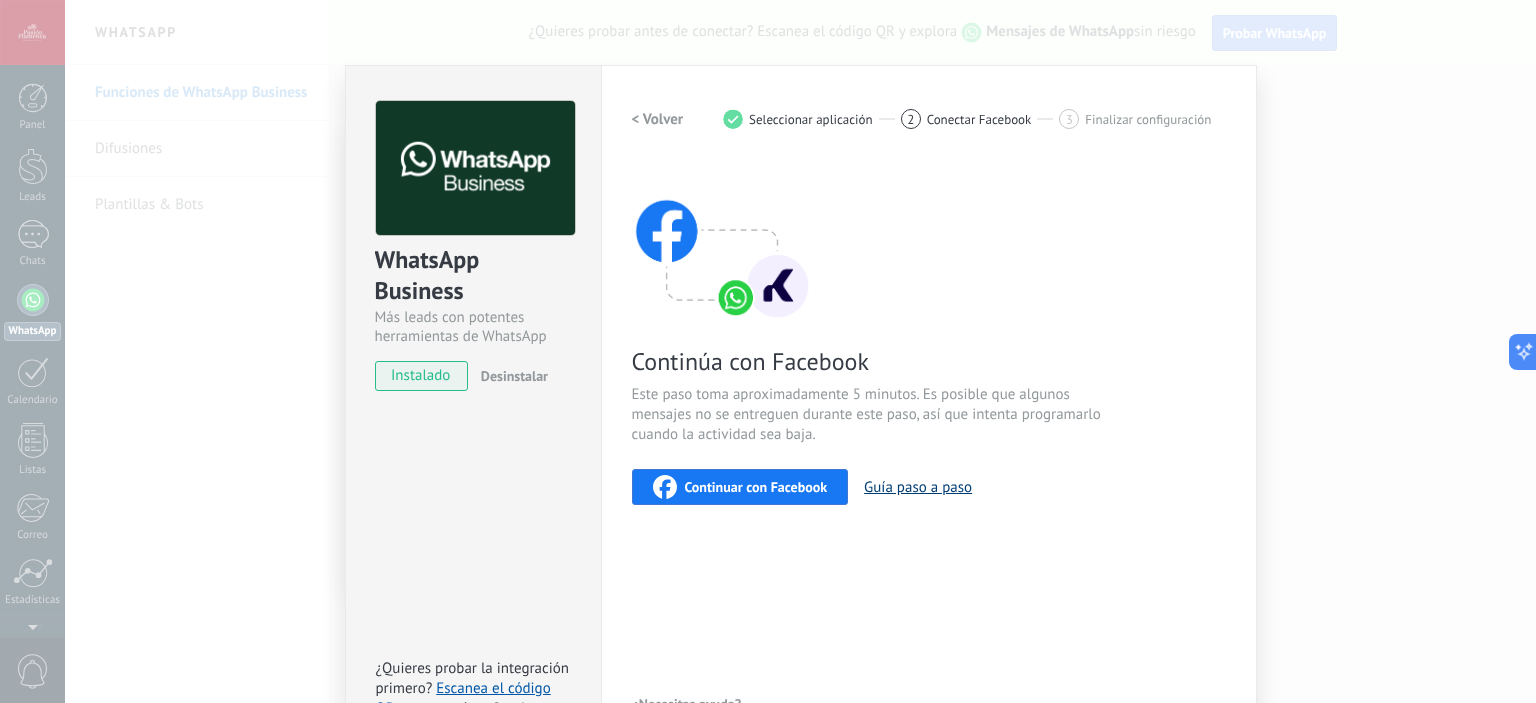 click on "Guía paso a paso" at bounding box center (918, 487) 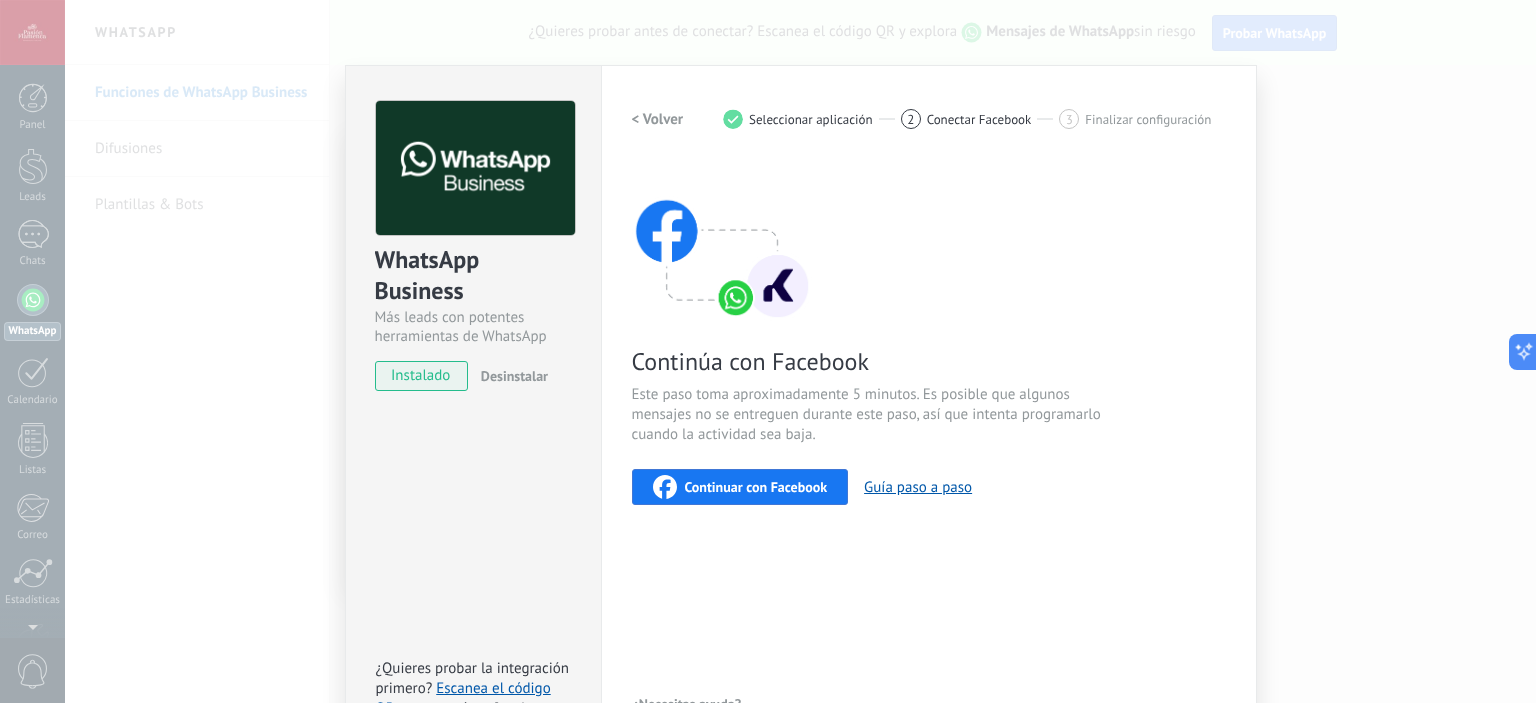 click on "WhatsApp Business Más leads con potentes herramientas de WhatsApp instalado Desinstalar ¿Quieres probar la integración primero?   Escanea el código QR   para ver cómo funciona. Configuraciones Autorizaciones This tab logs the users who have granted integration access to this account. If you want to to remove a user's ability to send requests to the account on behalf of this integration, you can revoke access. If access is revoked from all users, the integration will stop working. This app is installed, but no one has given it access yet. WhatsApp Cloud API más _:  Guardar < Volver 1 Seleccionar aplicación 2 Conectar Facebook  3 Finalizar configuración Continúa con Facebook Este paso toma aproximadamente 5 minutos. Es posible que algunos mensajes no se entreguen durante este paso, así que intenta programarlo cuando la actividad sea baja. Continuar con Facebook Guía paso a paso ¿Necesitas ayuda?" at bounding box center [800, 351] 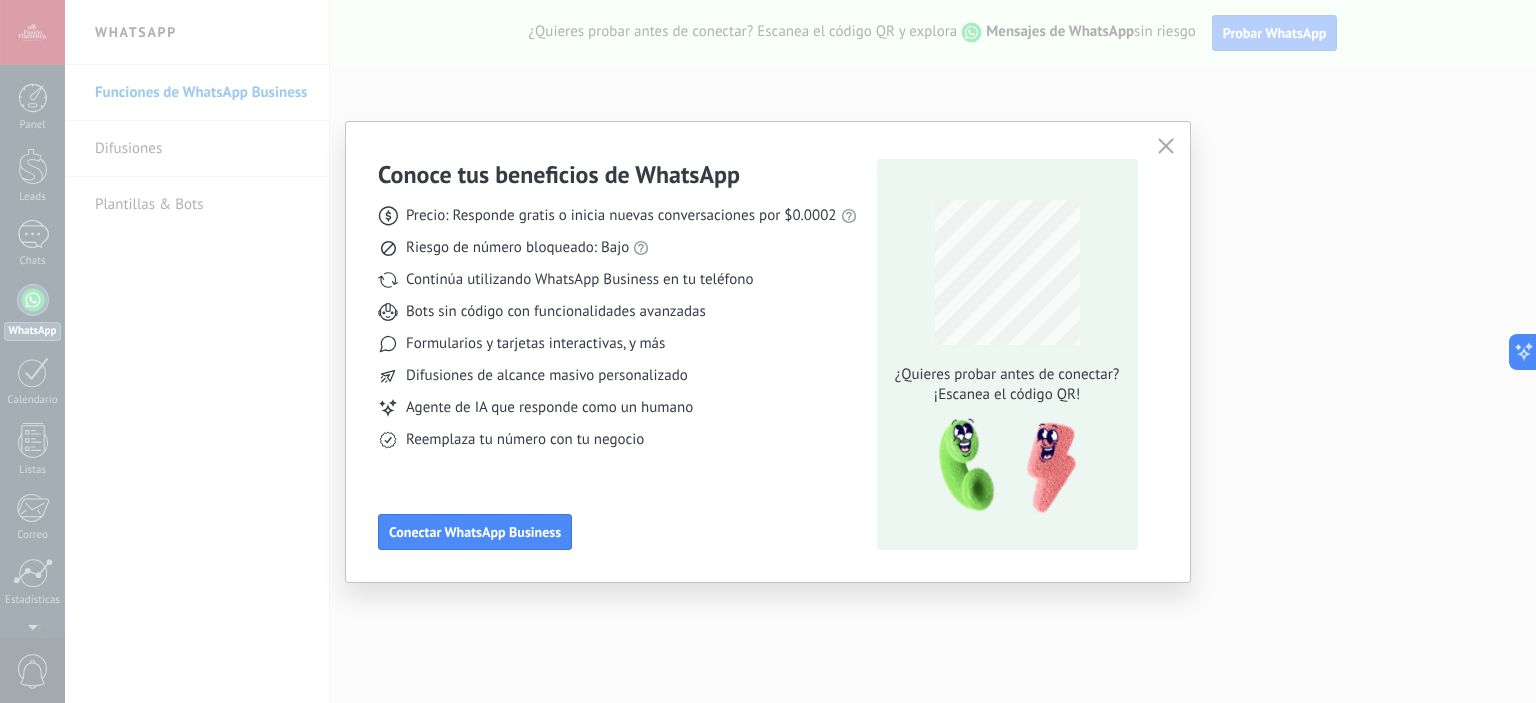 drag, startPoint x: 1535, startPoint y: 165, endPoint x: 968, endPoint y: 167, distance: 567.00354 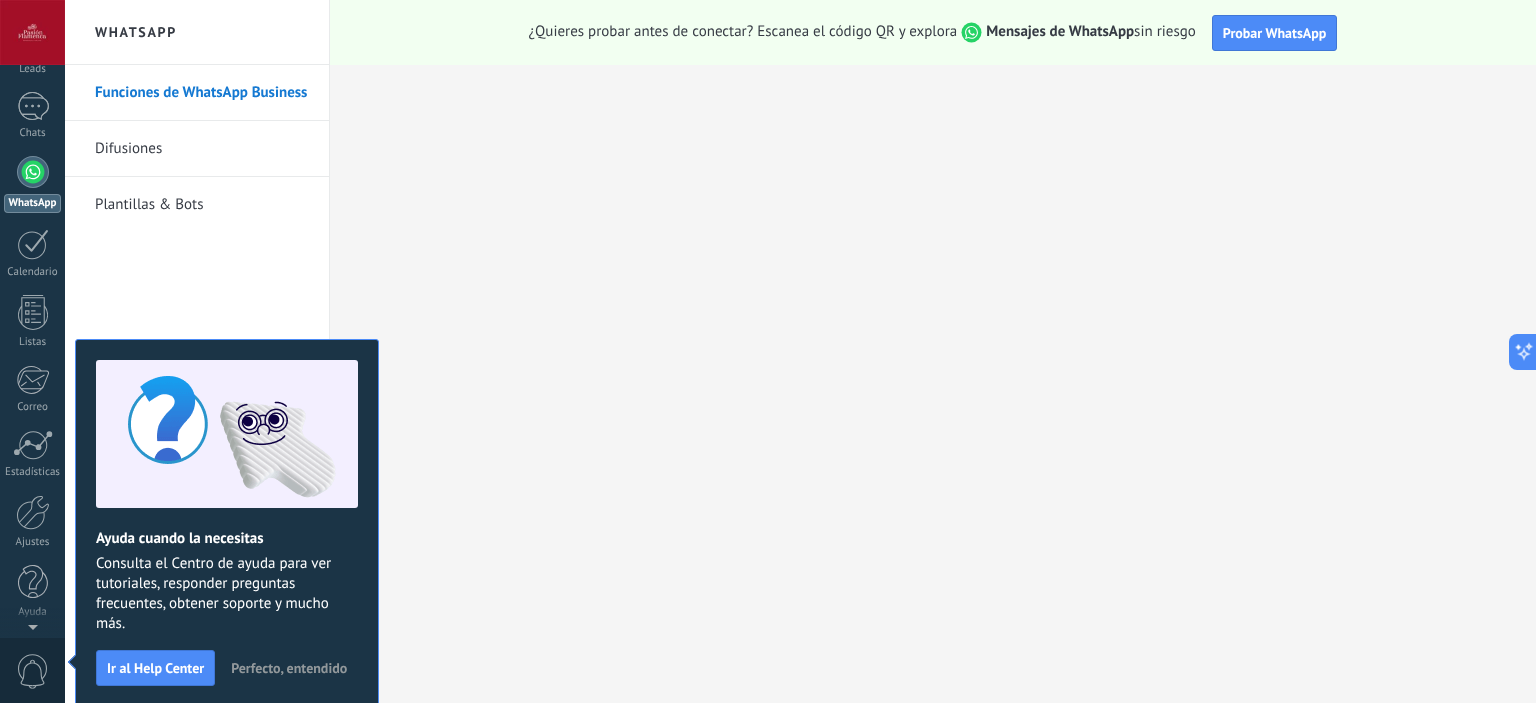 scroll, scrollTop: 0, scrollLeft: 0, axis: both 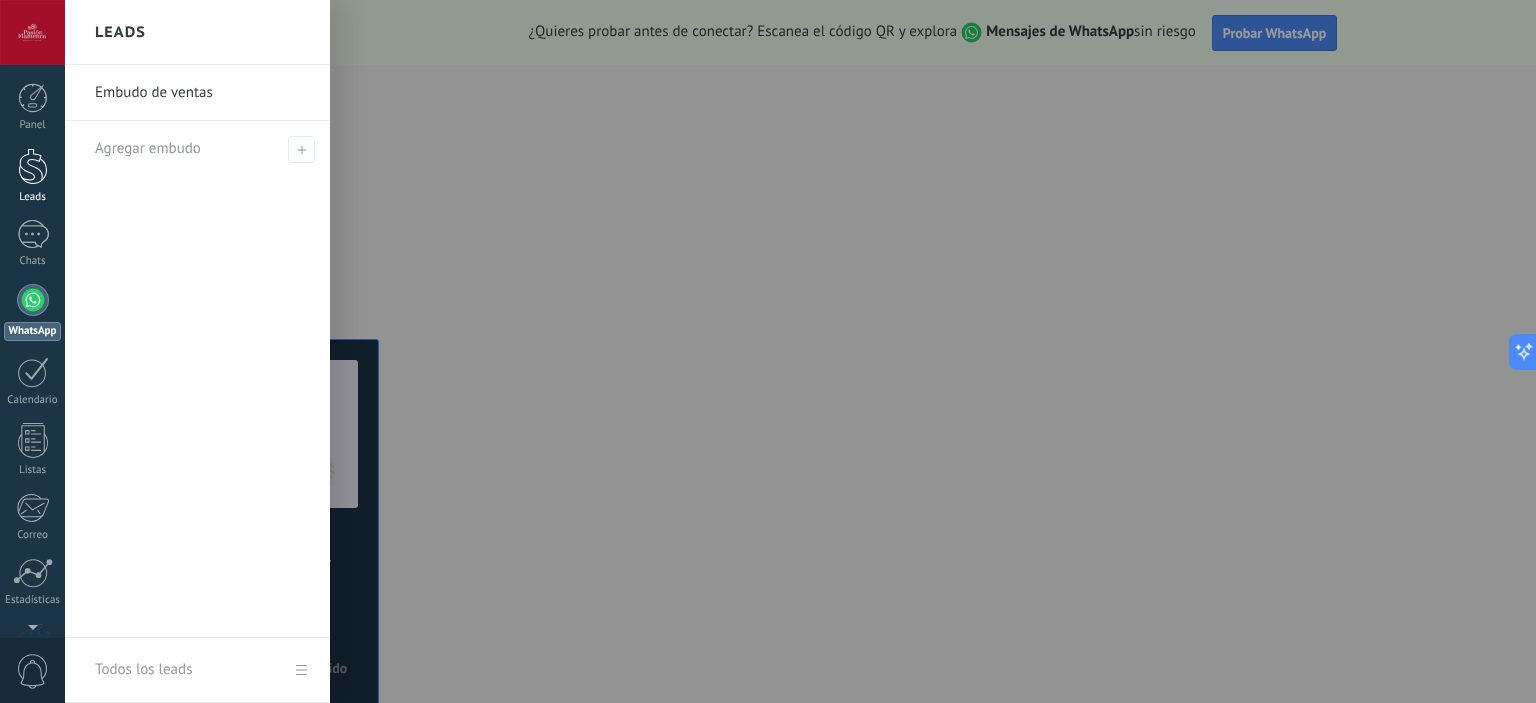 click at bounding box center (33, 166) 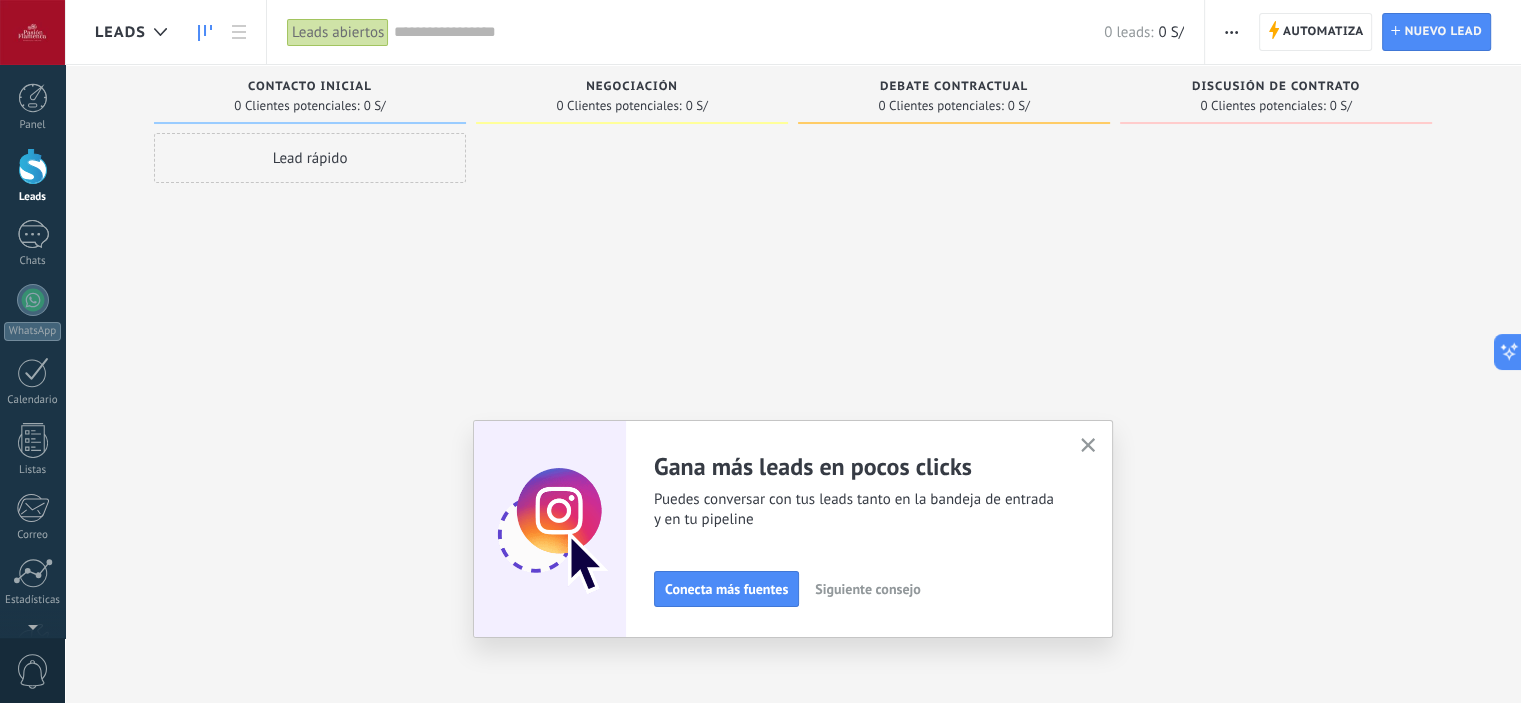 click at bounding box center [1088, 446] 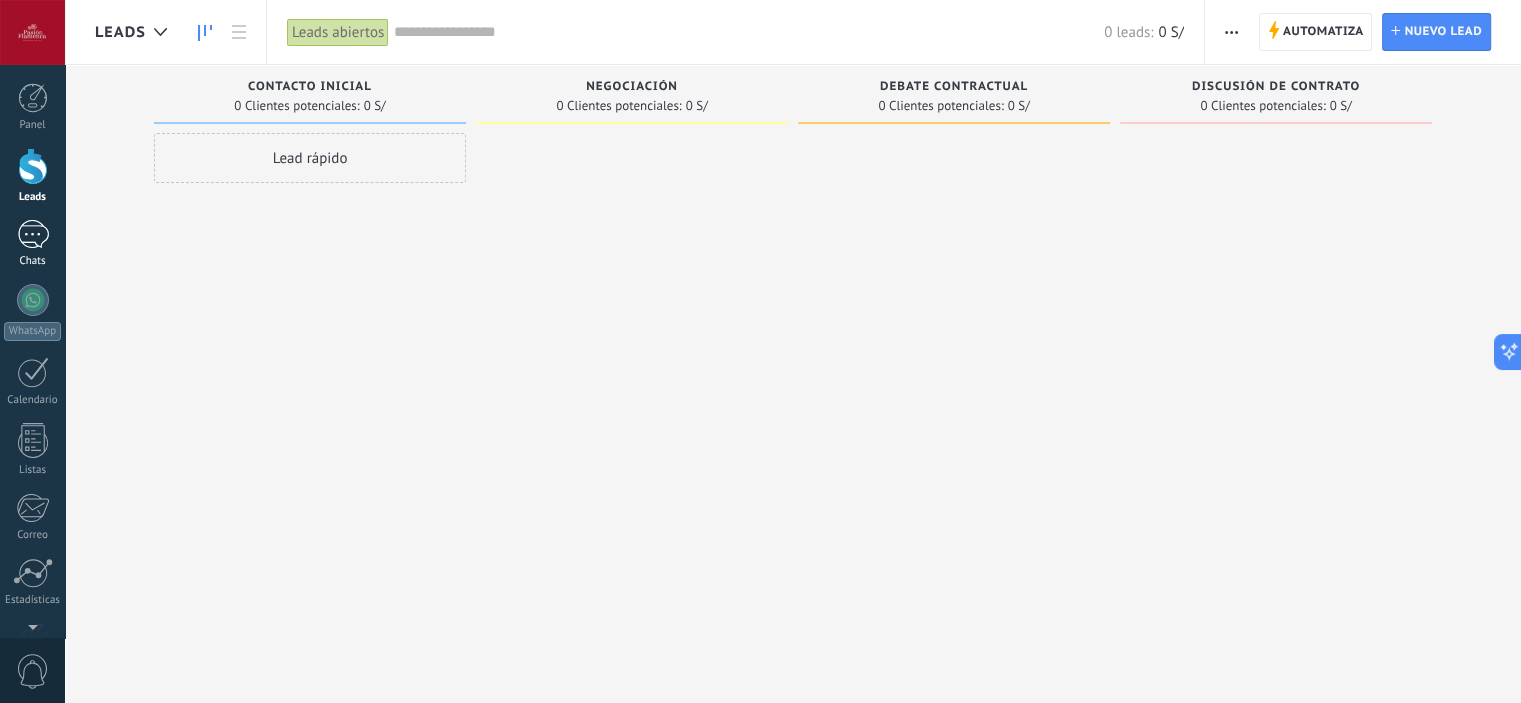 click at bounding box center [33, 234] 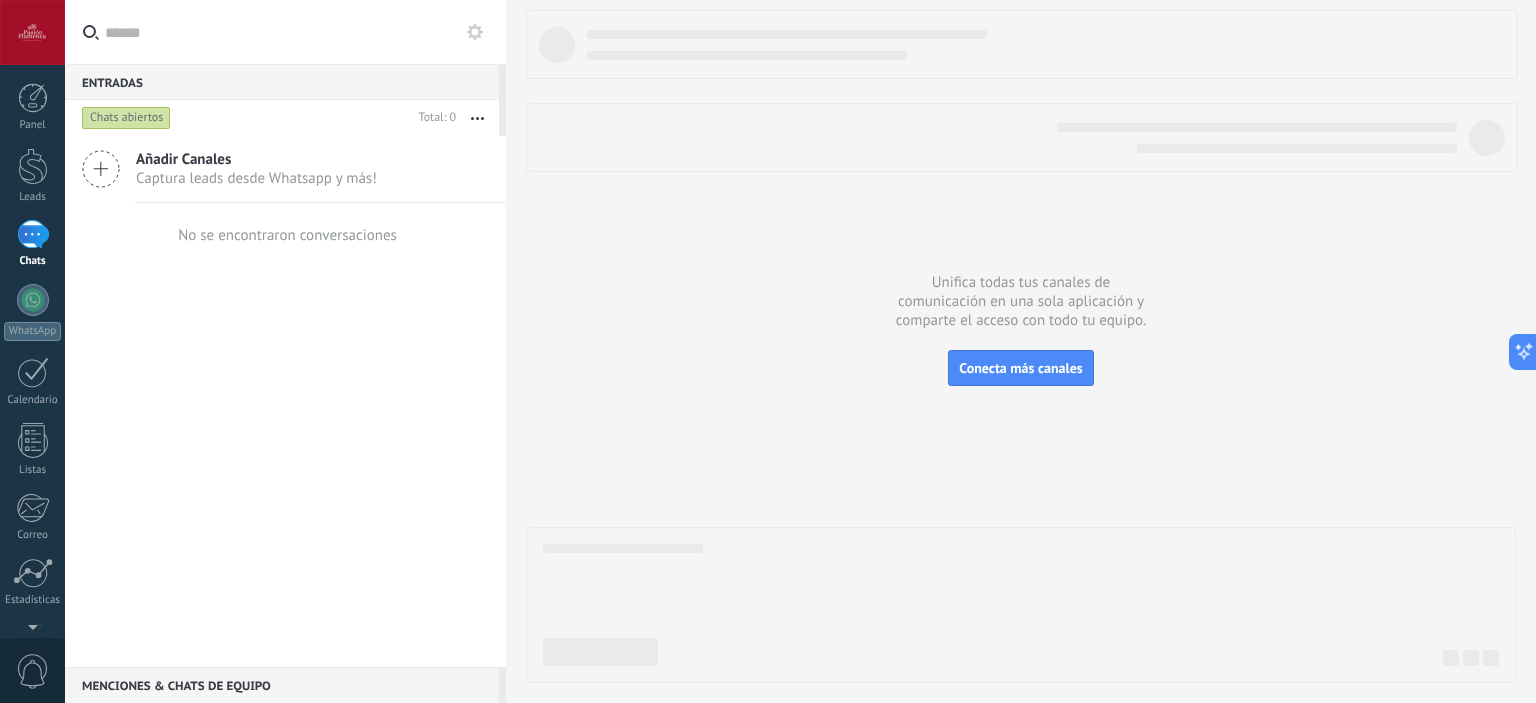 click on "Añadir Canales" at bounding box center [256, 159] 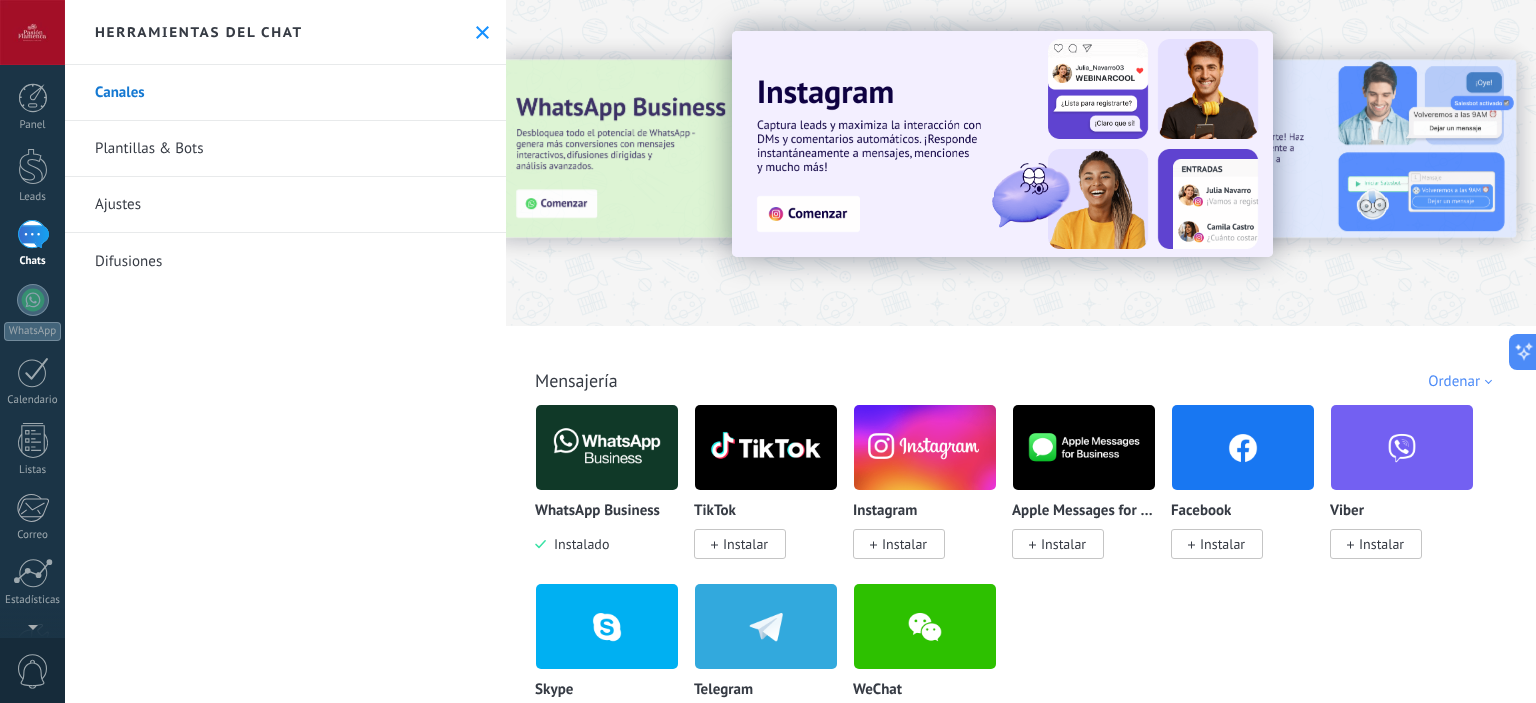 click on "Plantillas & Bots" at bounding box center [285, 149] 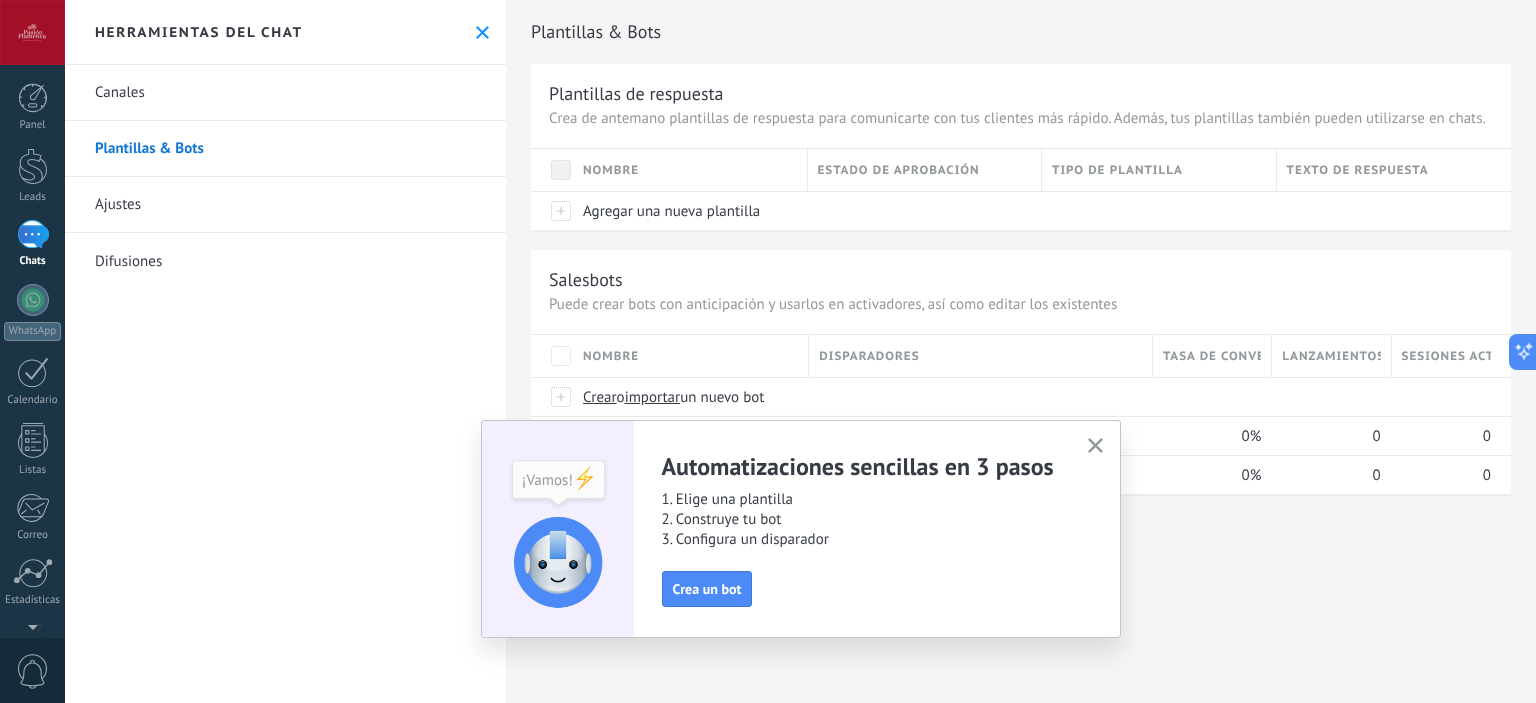click at bounding box center (1095, 446) 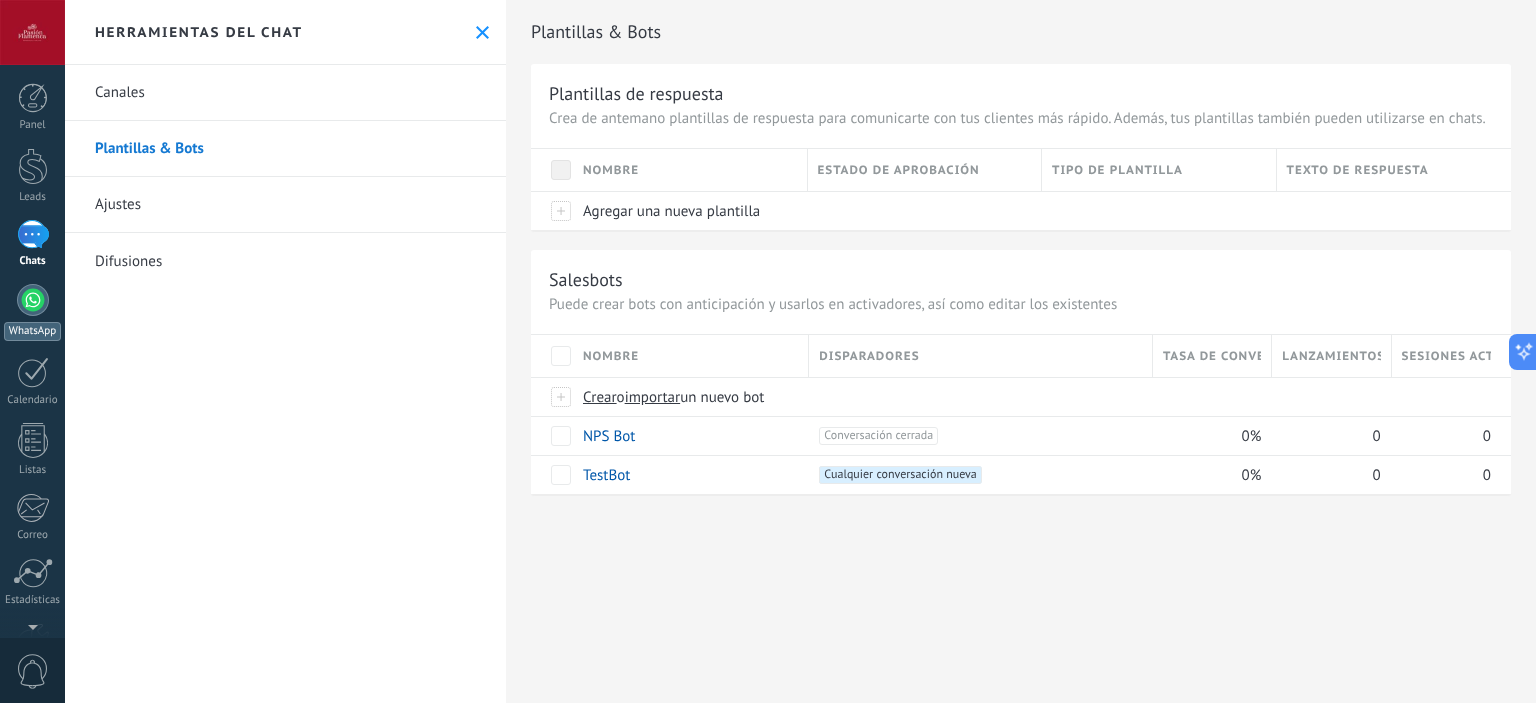 click at bounding box center [33, 300] 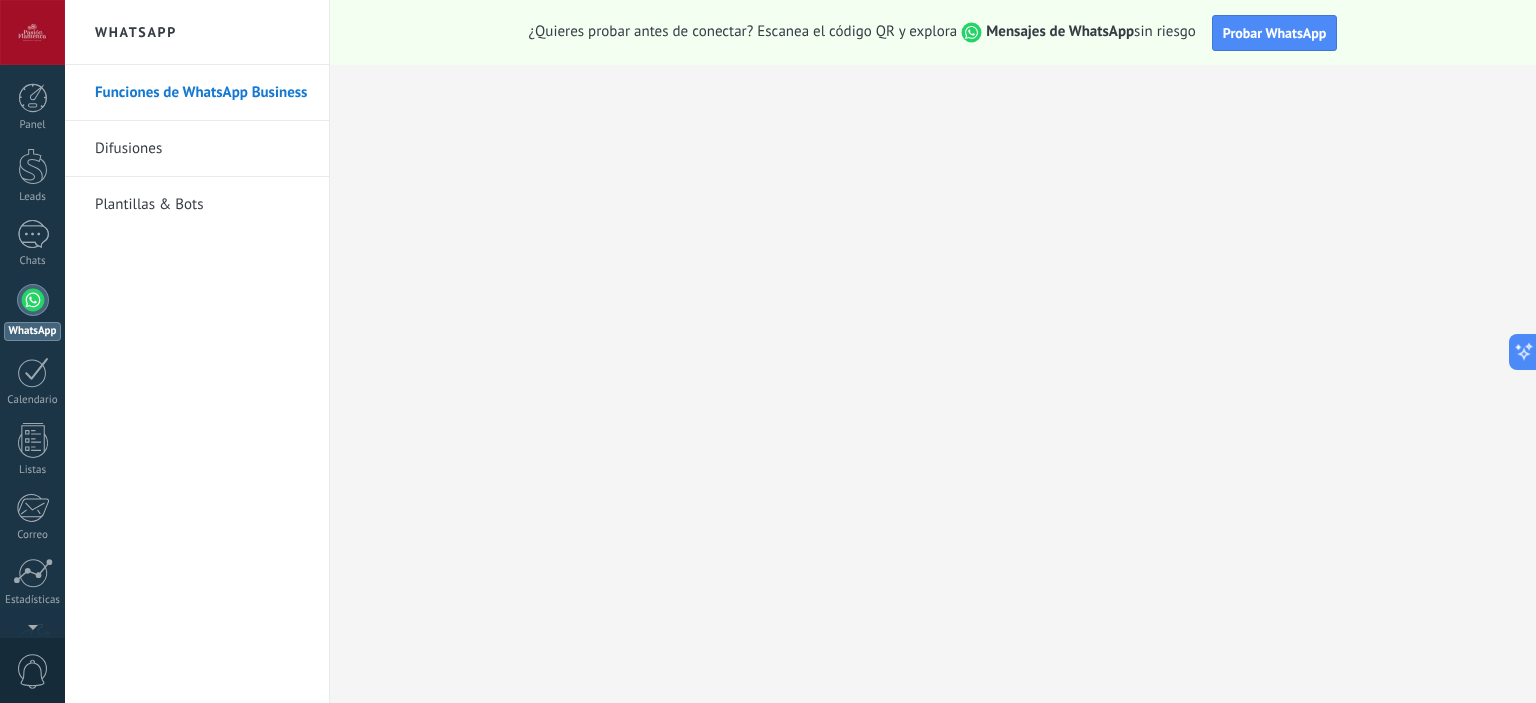 click on "Difusiones" at bounding box center (202, 149) 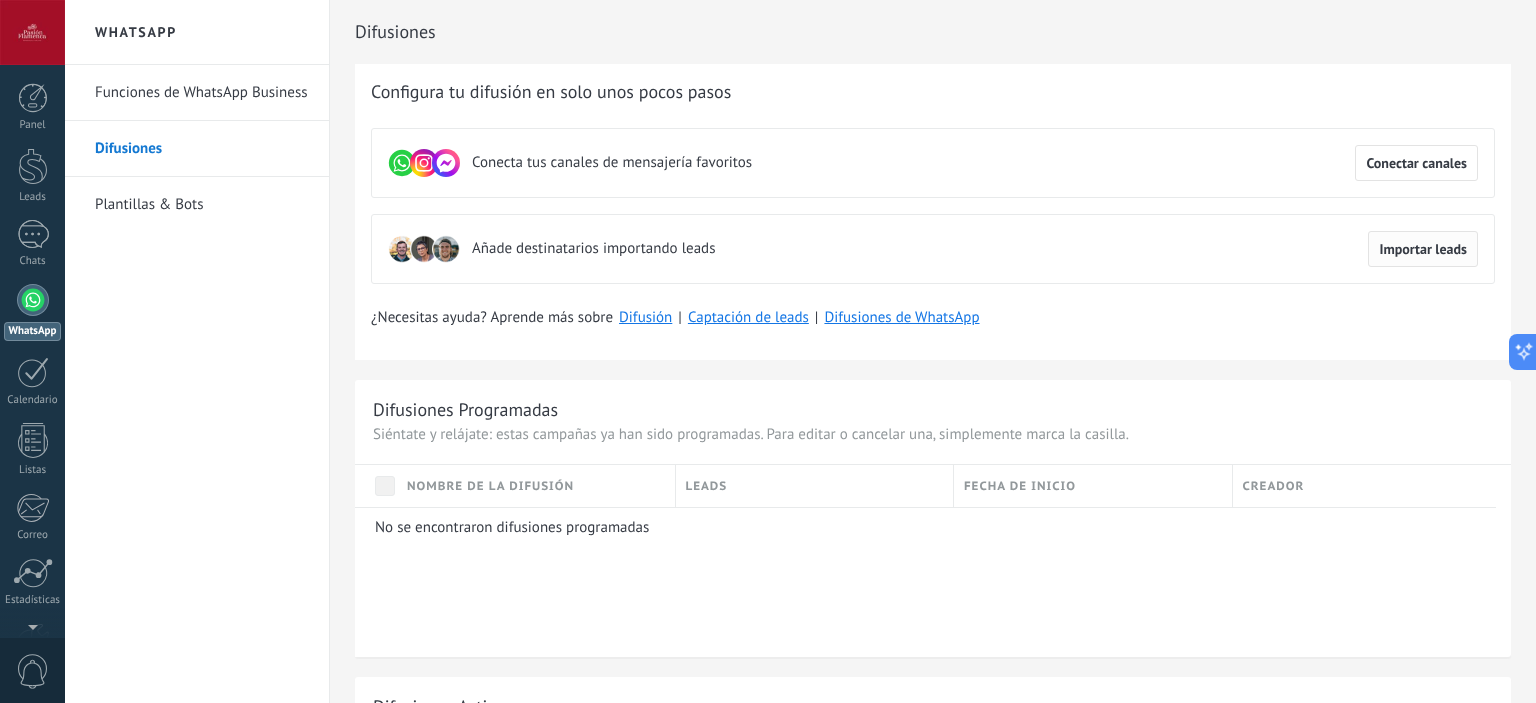 click on "Importar leads" at bounding box center (1416, 163) 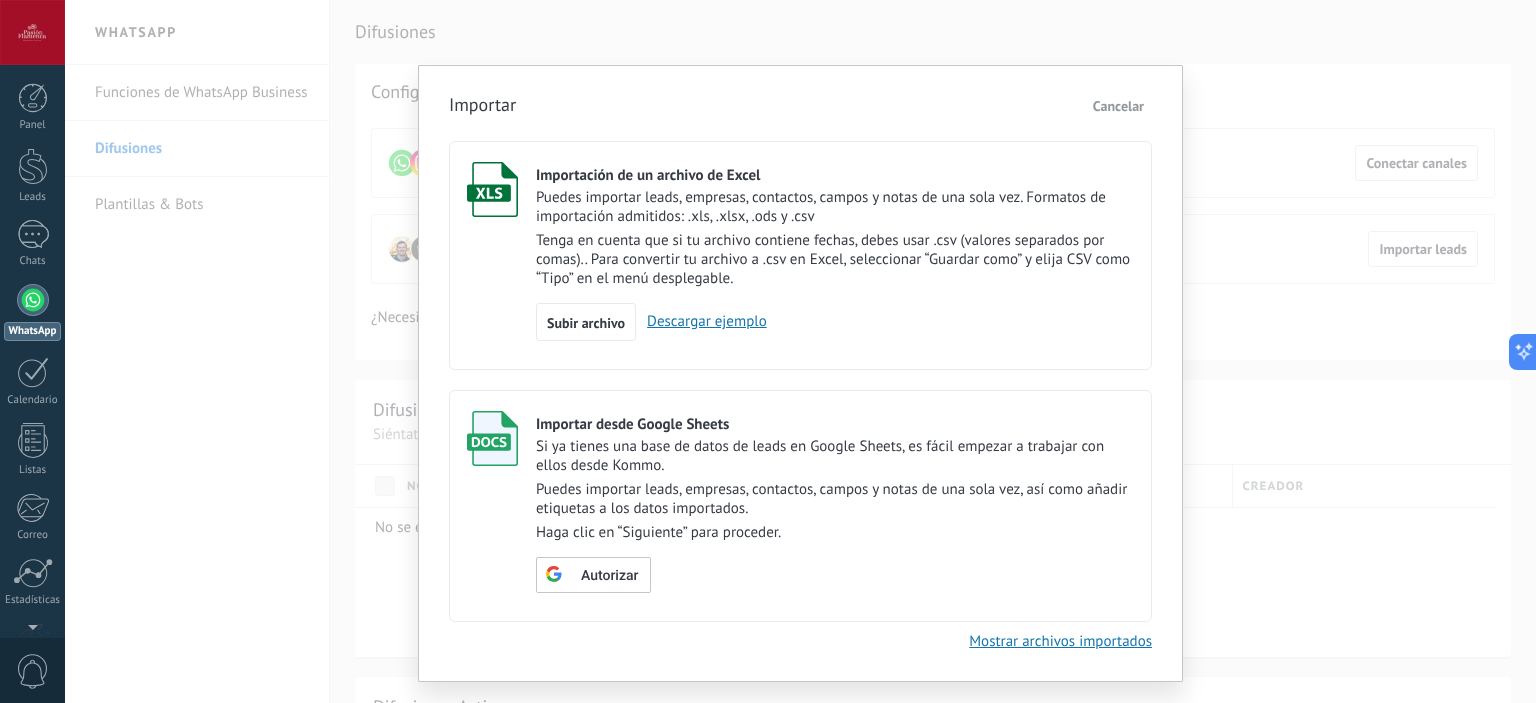 click on "Cancelar" at bounding box center [1118, 106] 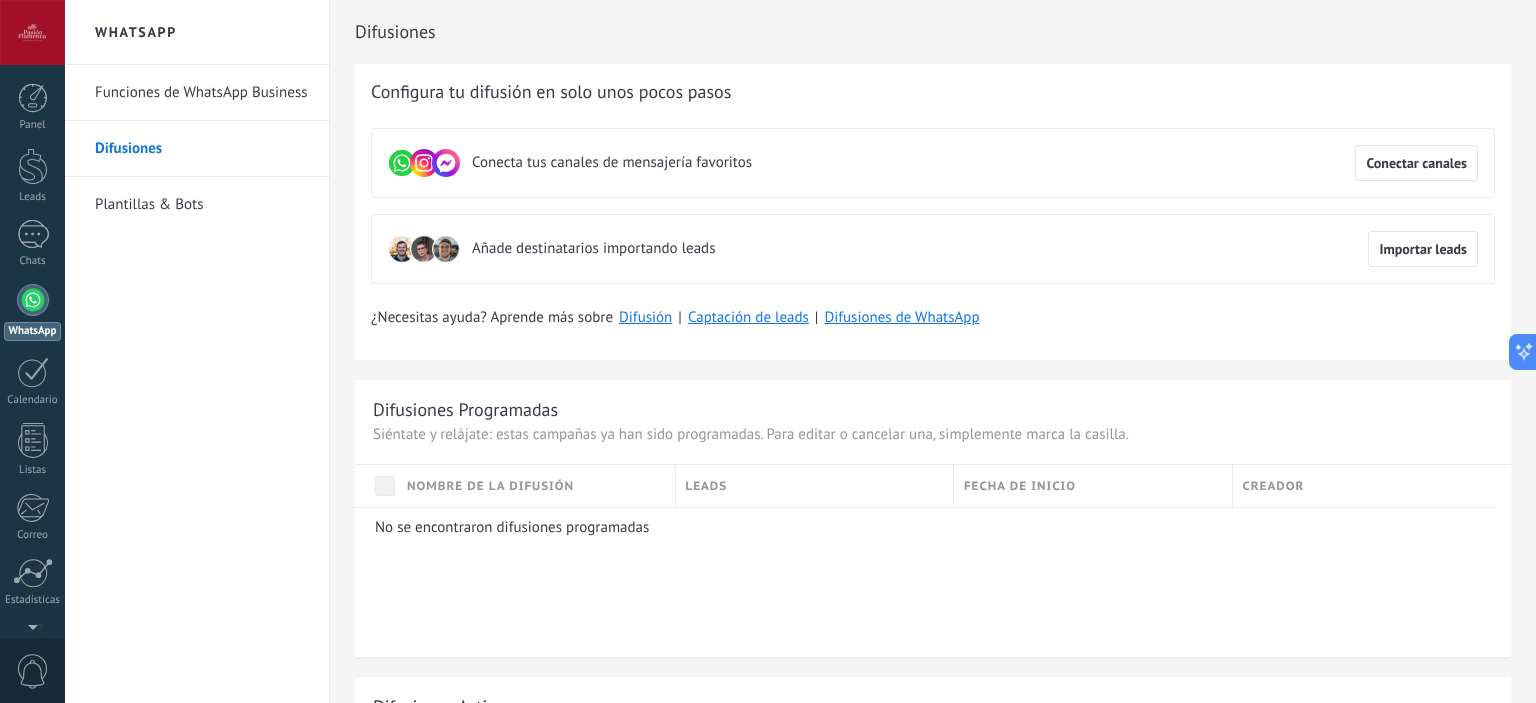 click on "No se encontraron difusiones programadas" at bounding box center (925, 582) 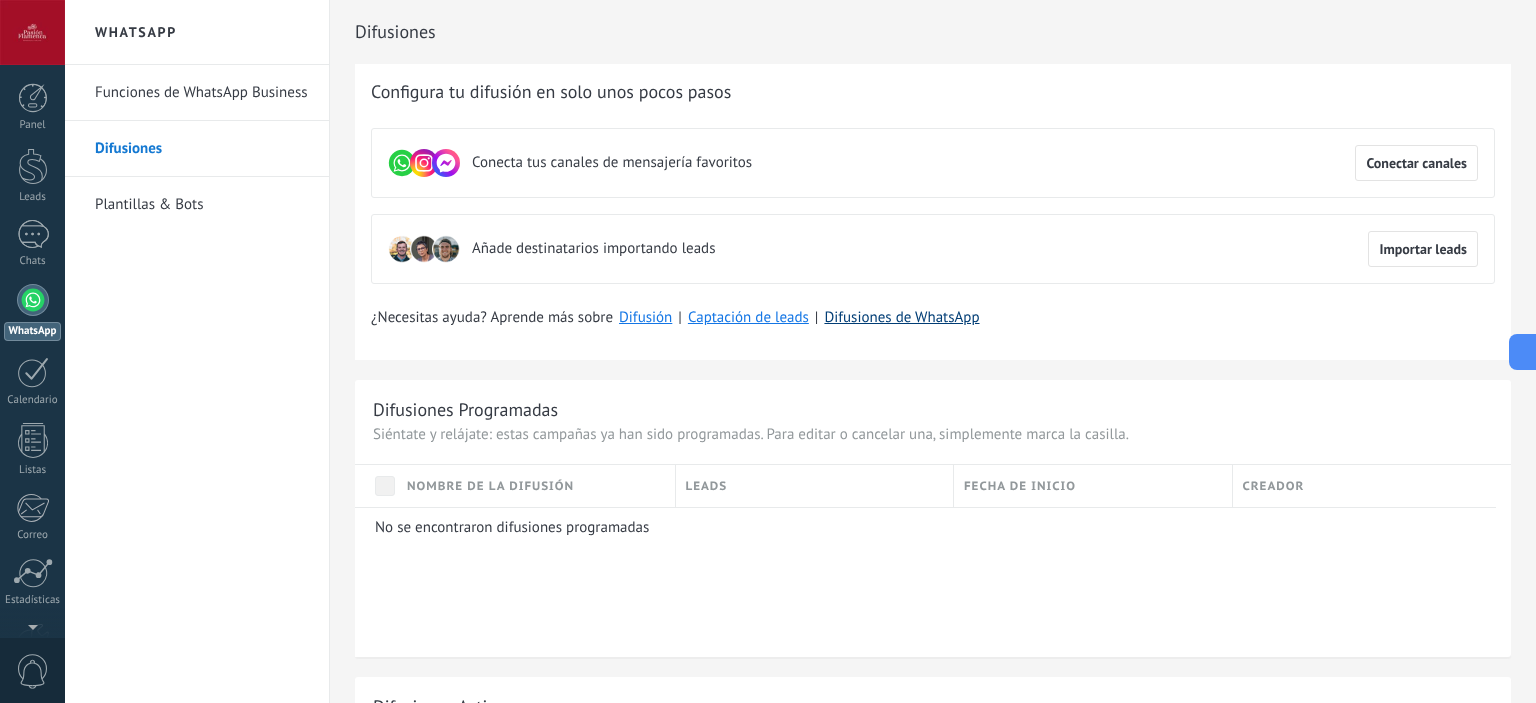 click on "Difusiones de WhatsApp" at bounding box center [901, 317] 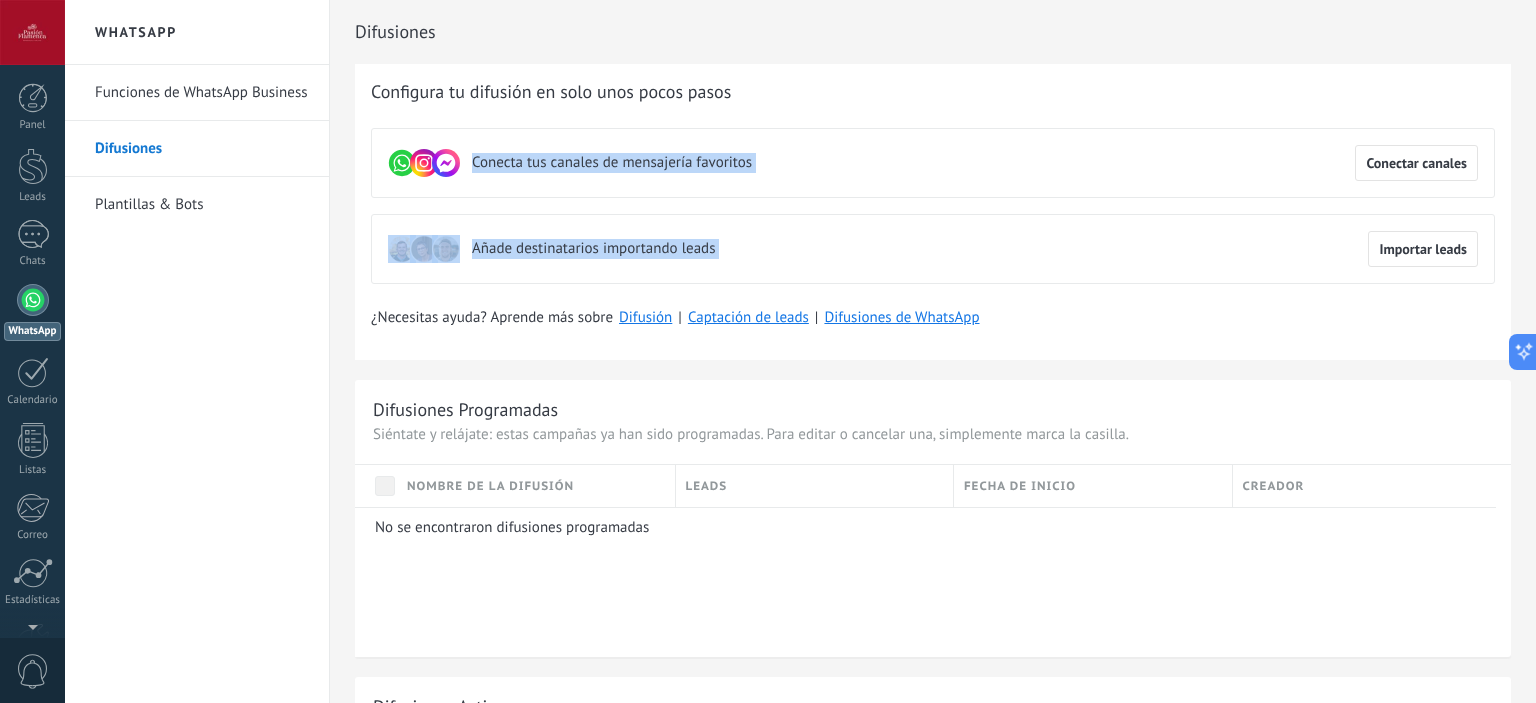 drag, startPoint x: 1528, startPoint y: 231, endPoint x: 1535, endPoint y: 96, distance: 135.18137 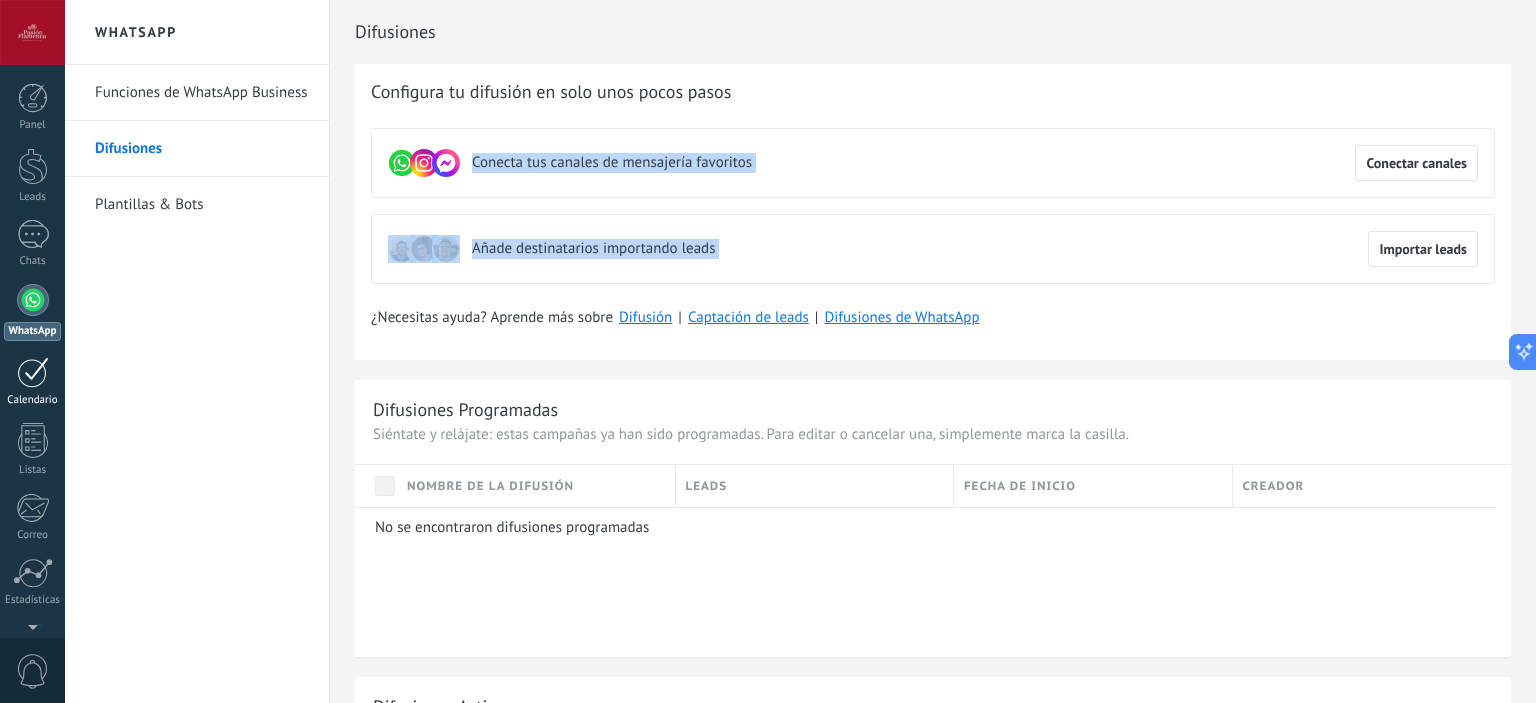 click at bounding box center (33, 372) 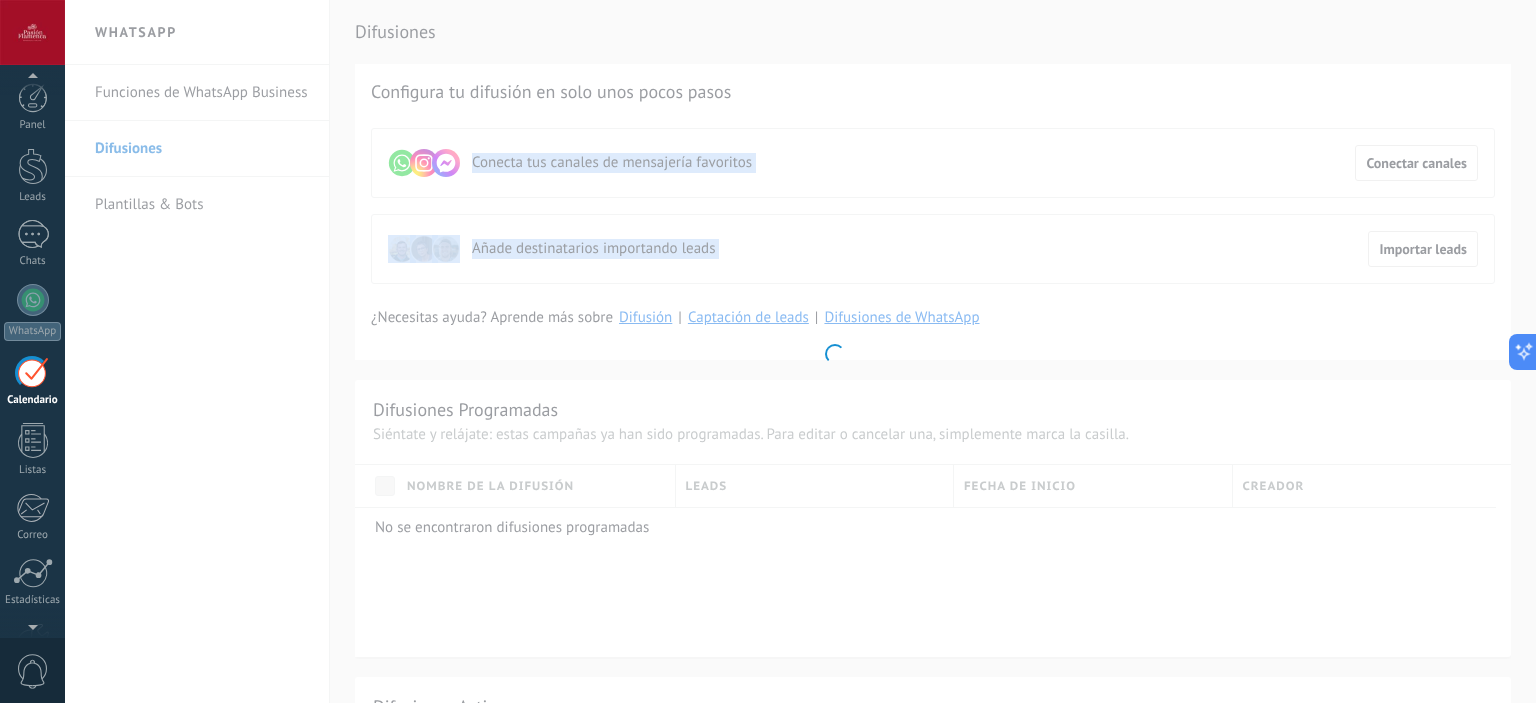 scroll, scrollTop: 56, scrollLeft: 0, axis: vertical 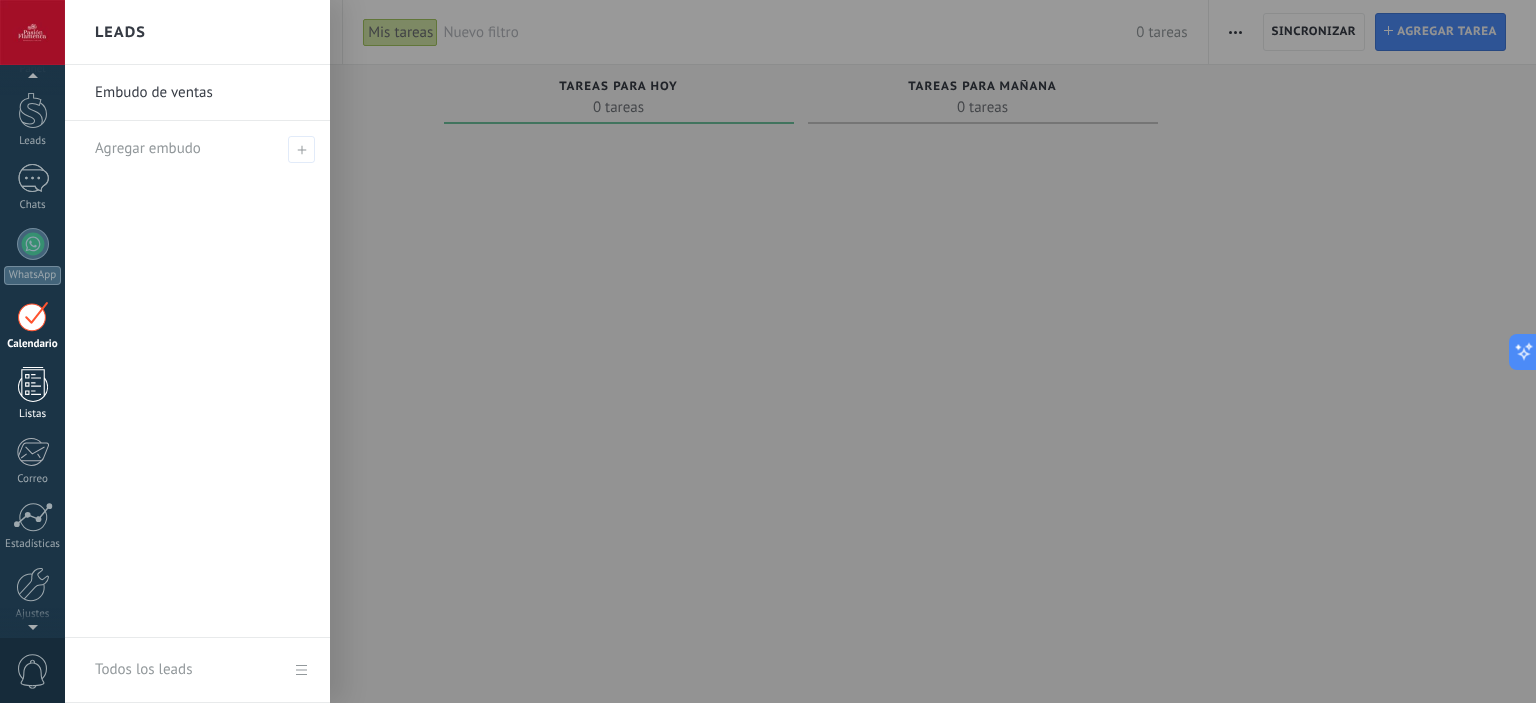 click at bounding box center (33, 384) 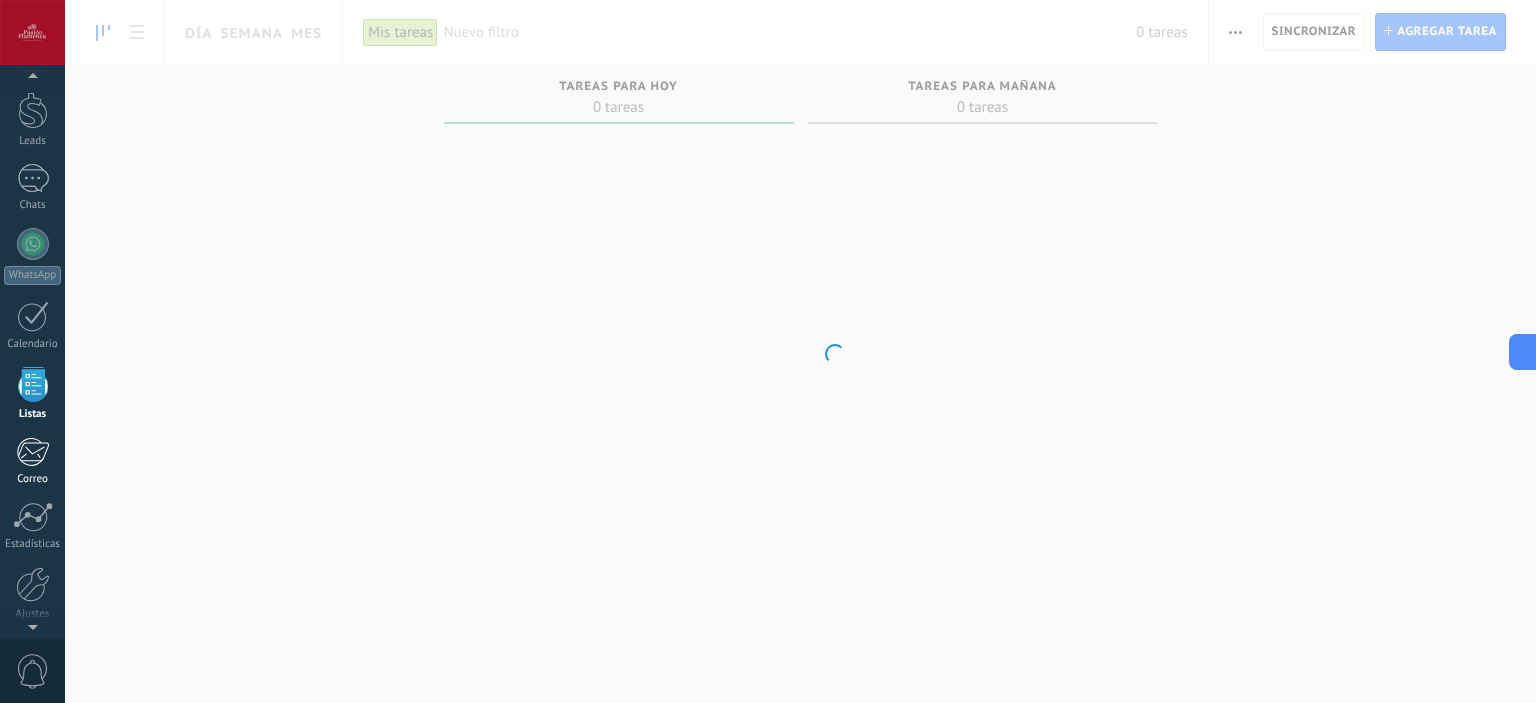 scroll, scrollTop: 123, scrollLeft: 0, axis: vertical 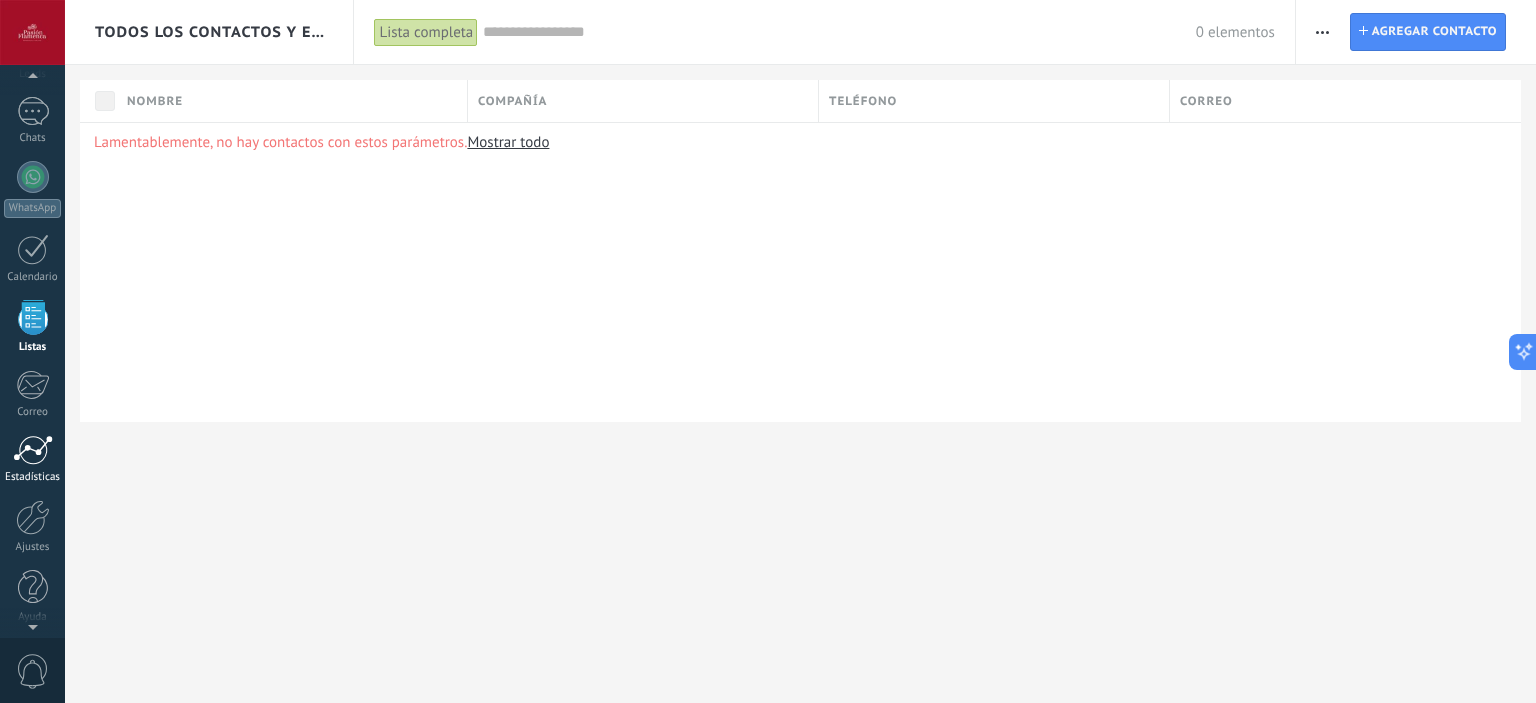 click at bounding box center (33, 450) 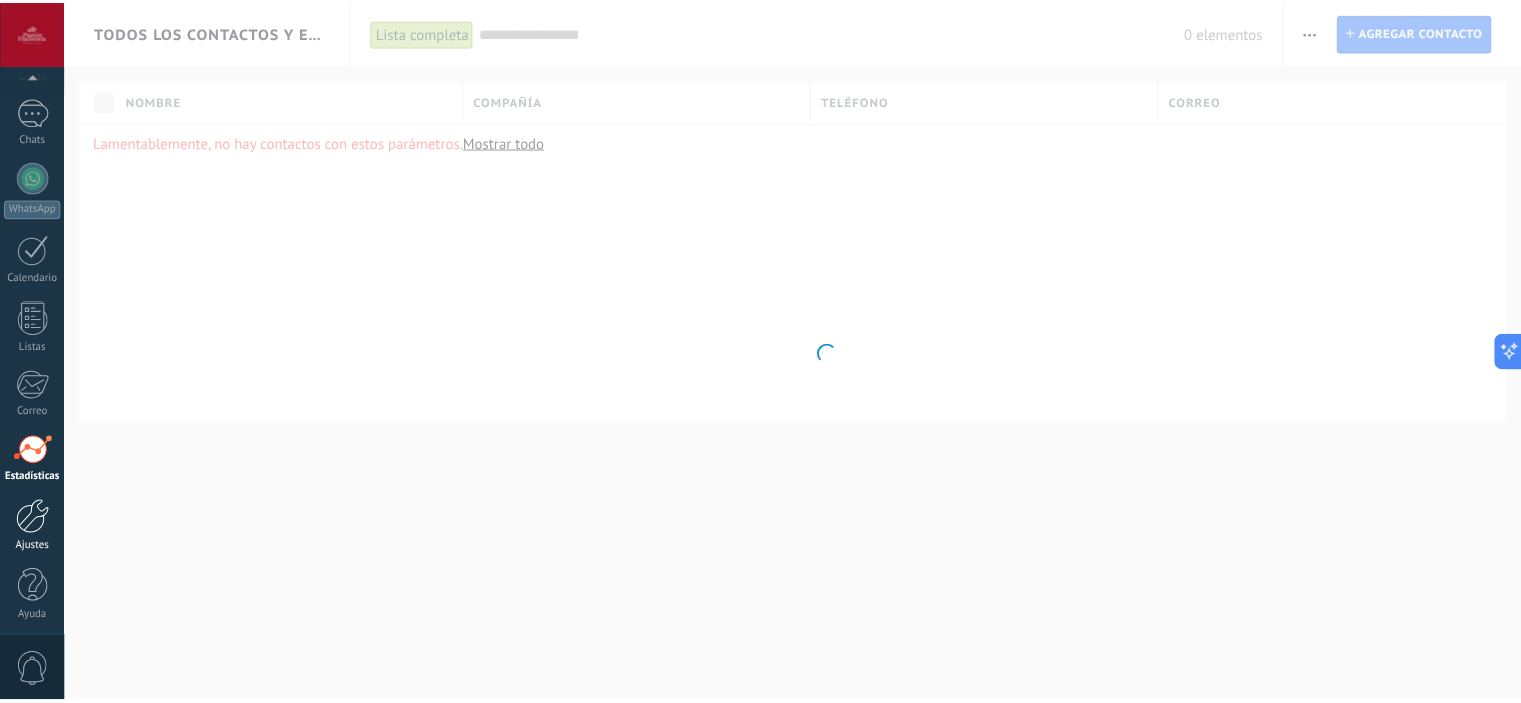 scroll, scrollTop: 128, scrollLeft: 0, axis: vertical 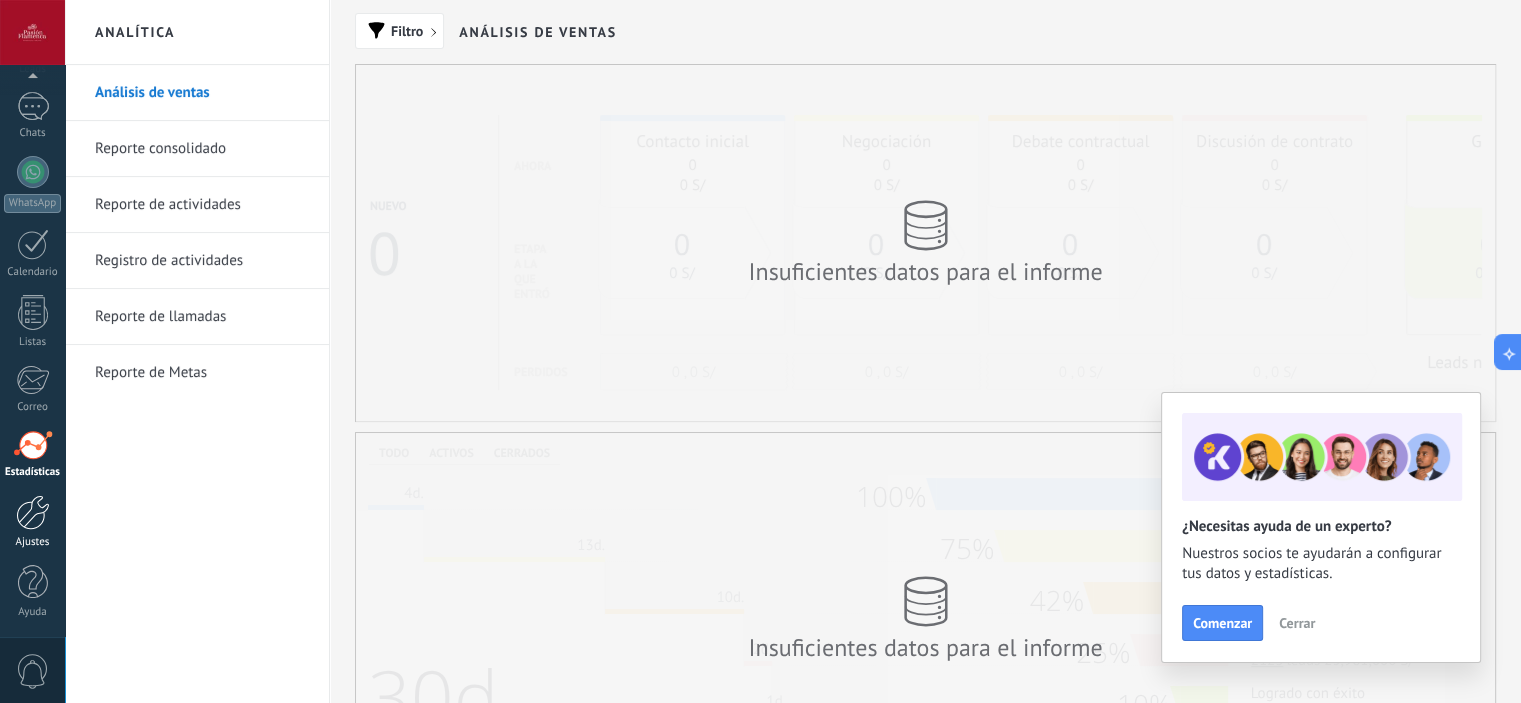 click at bounding box center [33, 512] 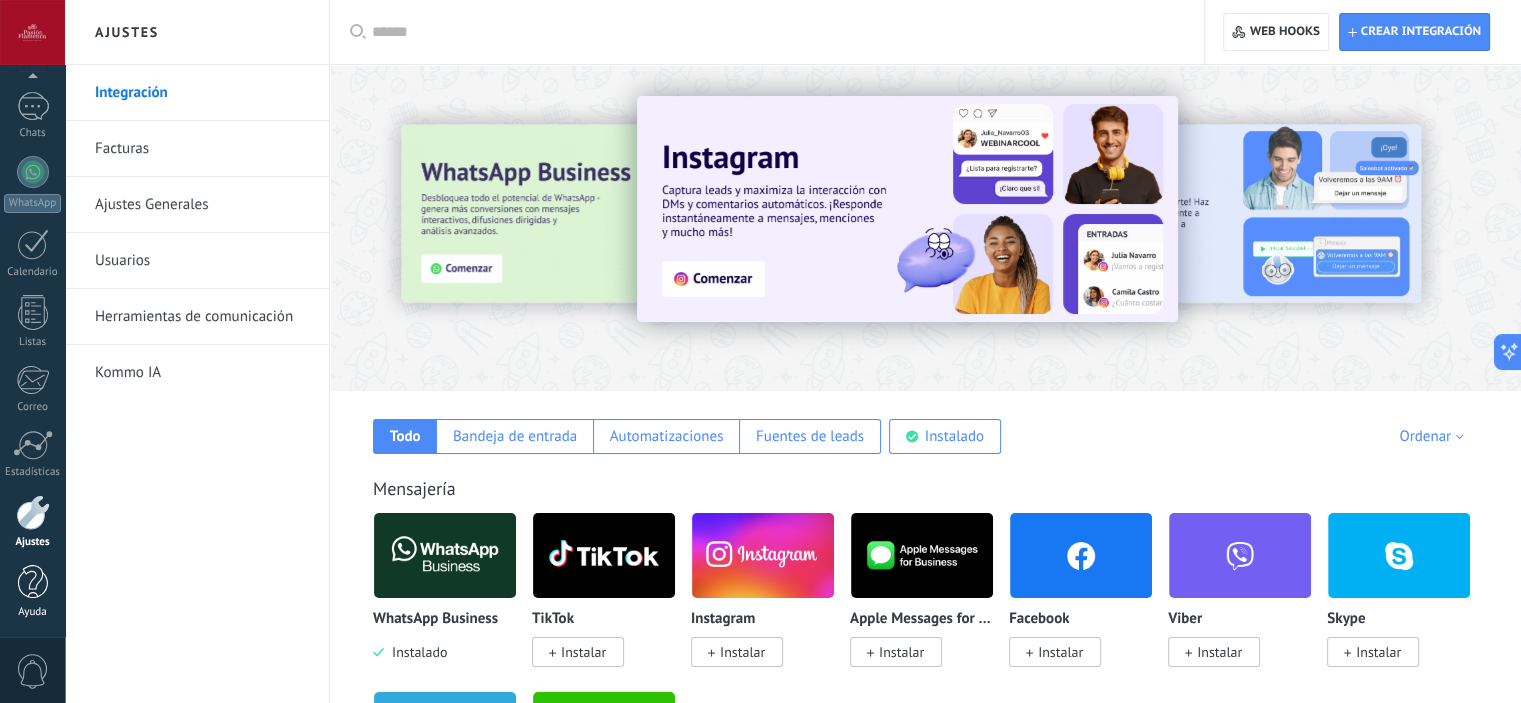 click on "Ayuda" at bounding box center [33, 612] 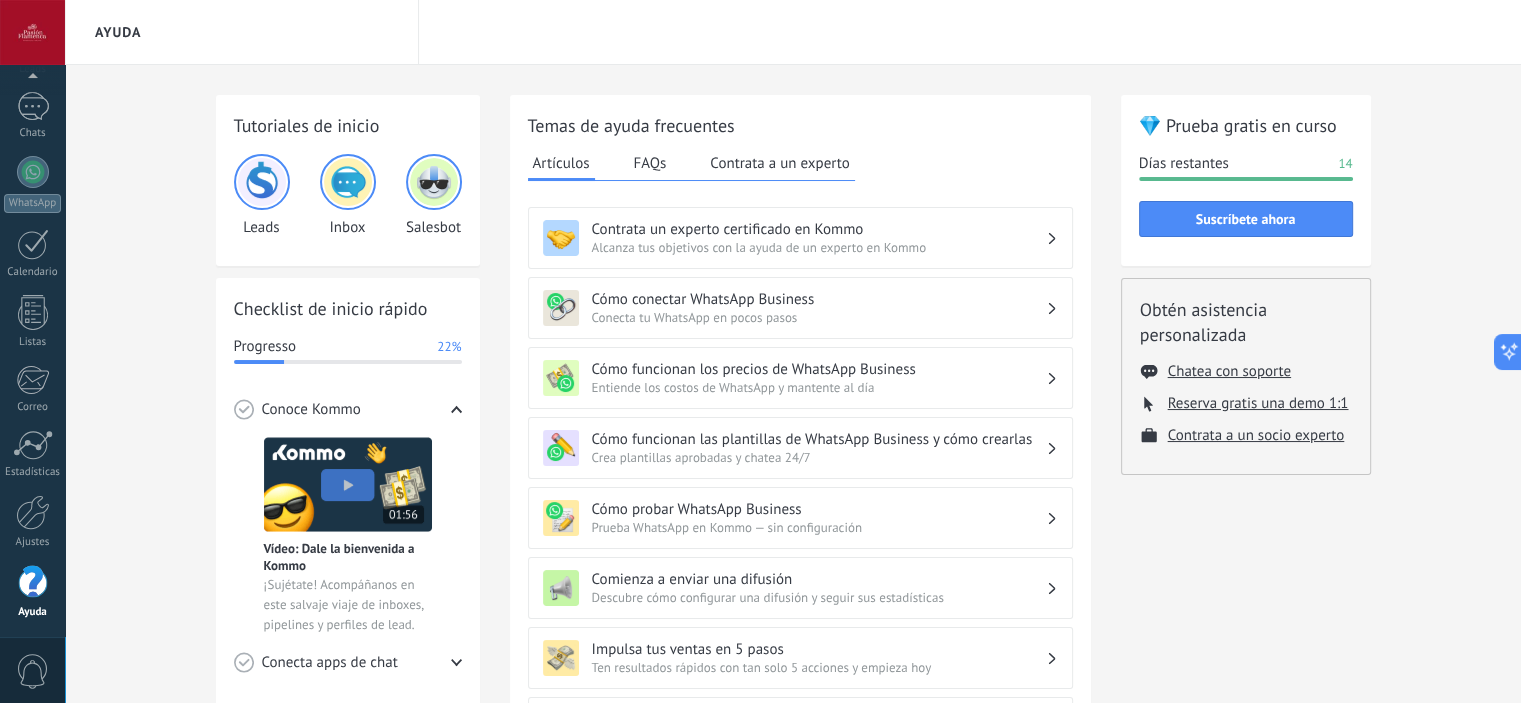 click at bounding box center [1051, 237] 